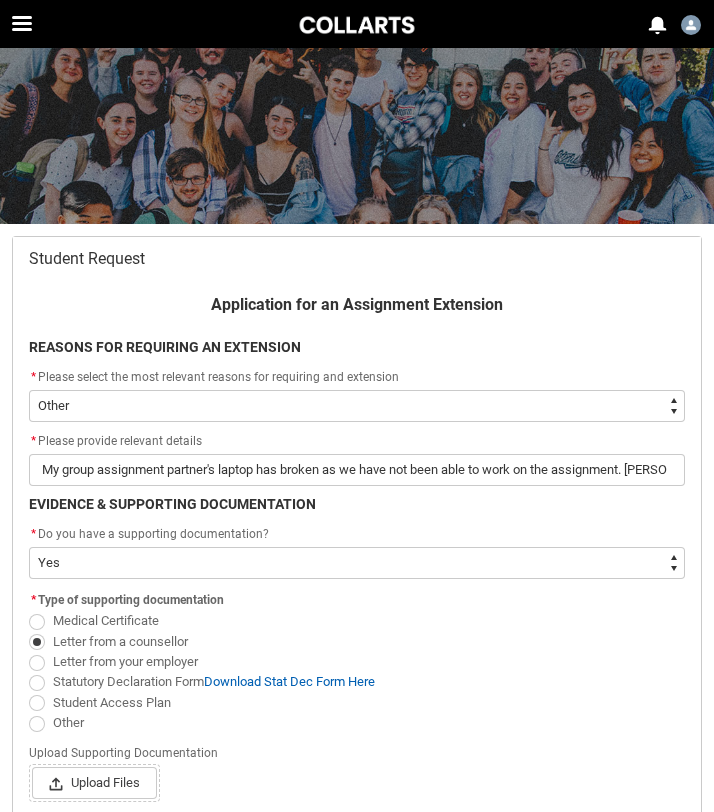 select on "Other" 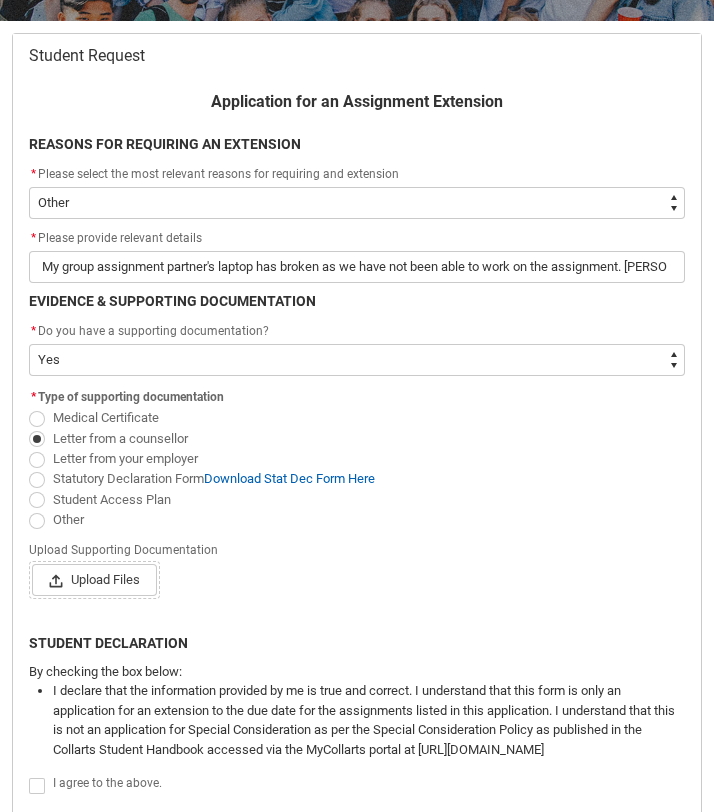 scroll, scrollTop: 0, scrollLeft: 0, axis: both 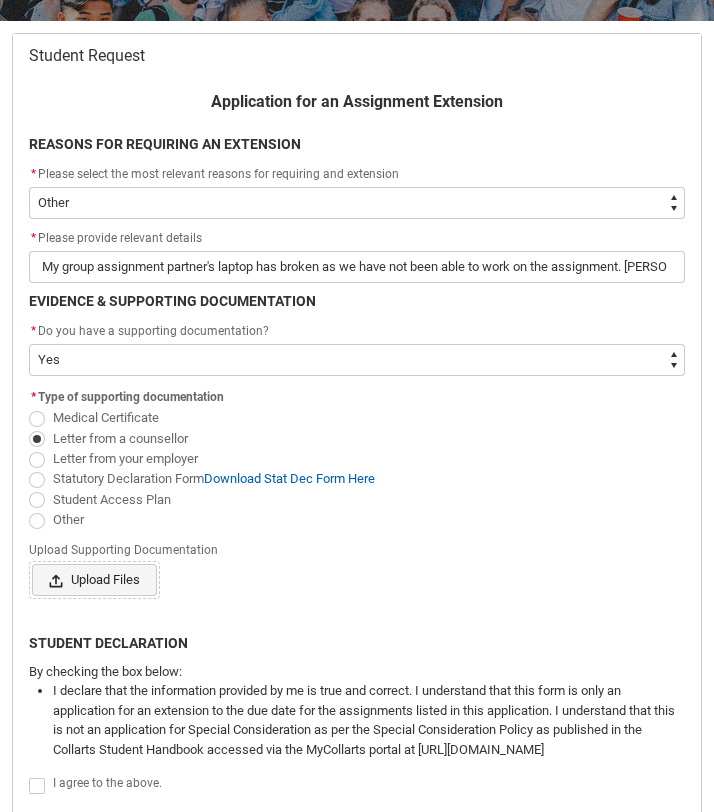 click on "Upload Files" at bounding box center [94, 580] 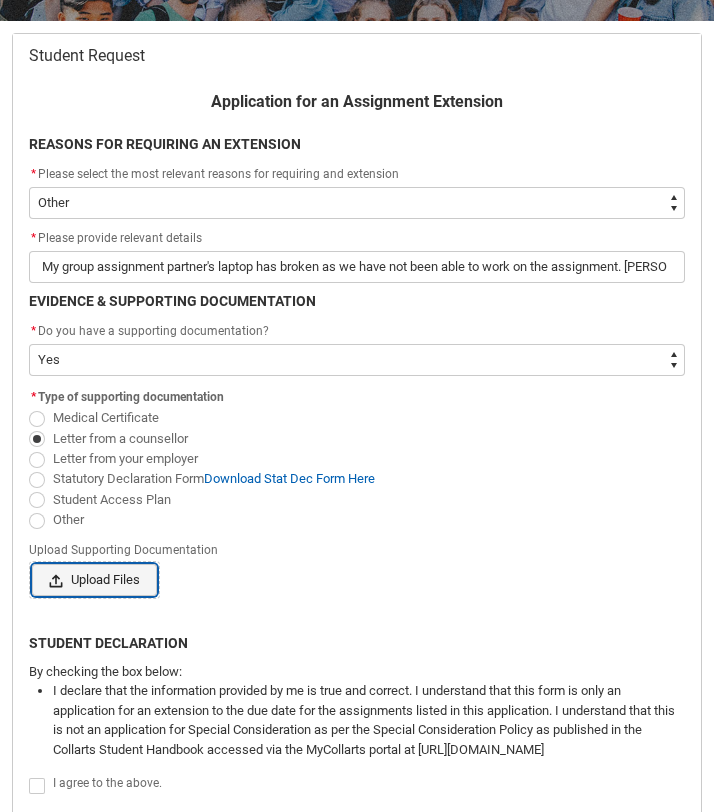 click on "Upload Files Or drop files" at bounding box center (31, 563) 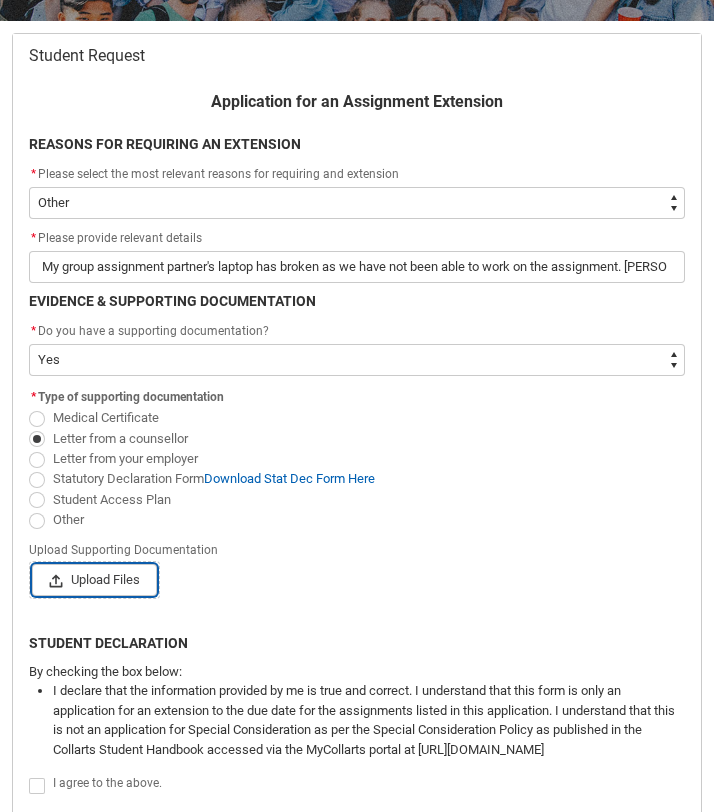 type 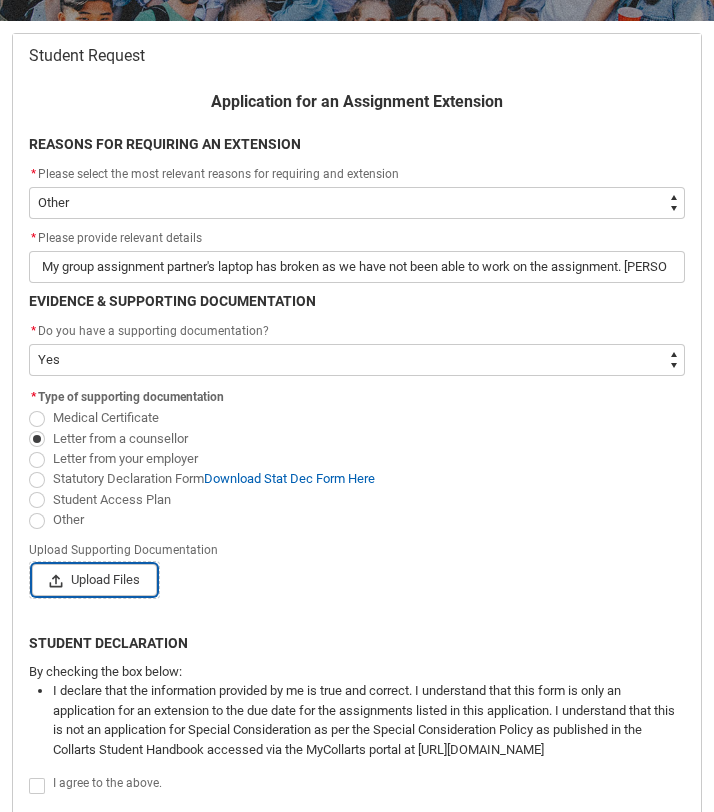 type on "C:\fakepath\IMG_1108.PNG" 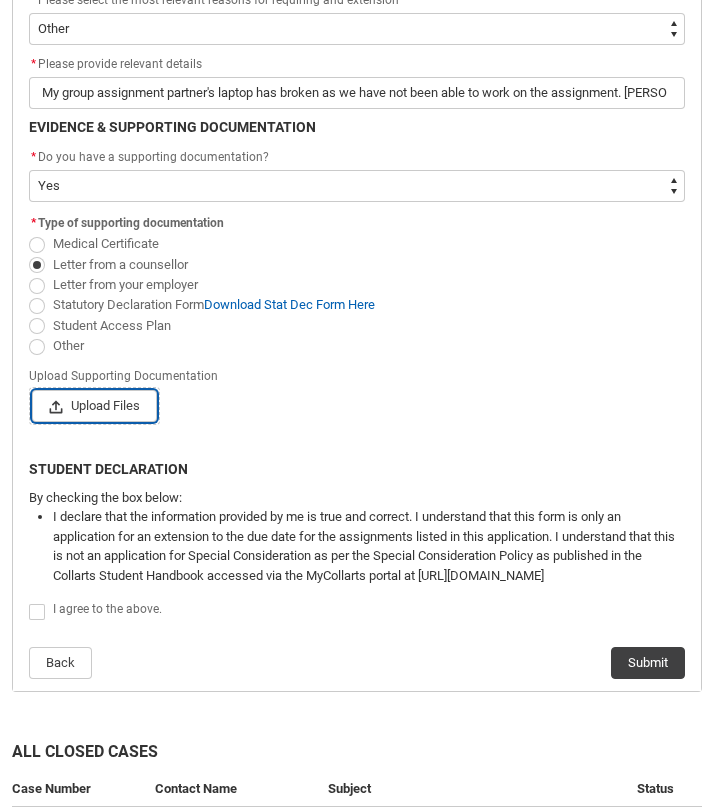 scroll, scrollTop: 397, scrollLeft: 0, axis: vertical 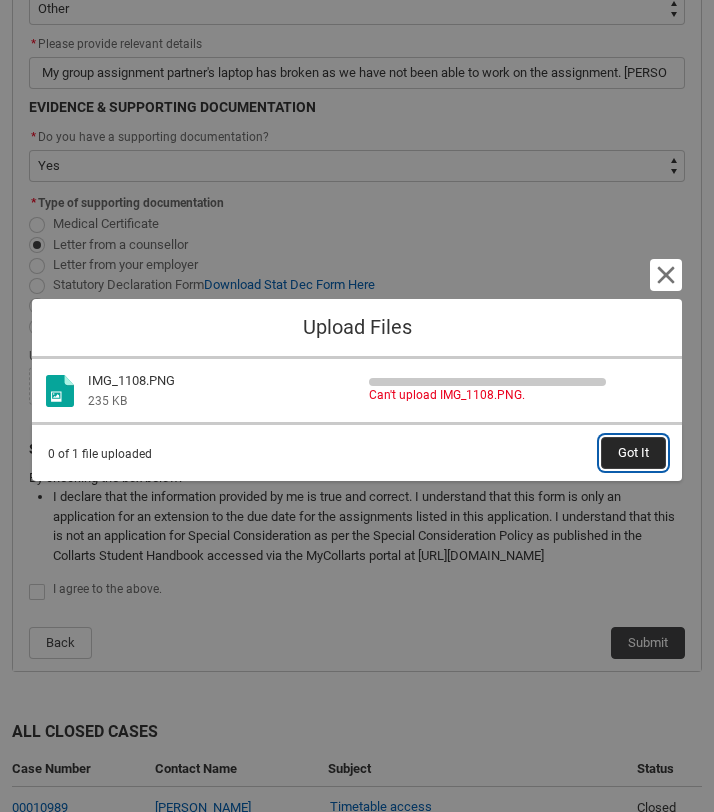 click on "Got It" at bounding box center (633, 453) 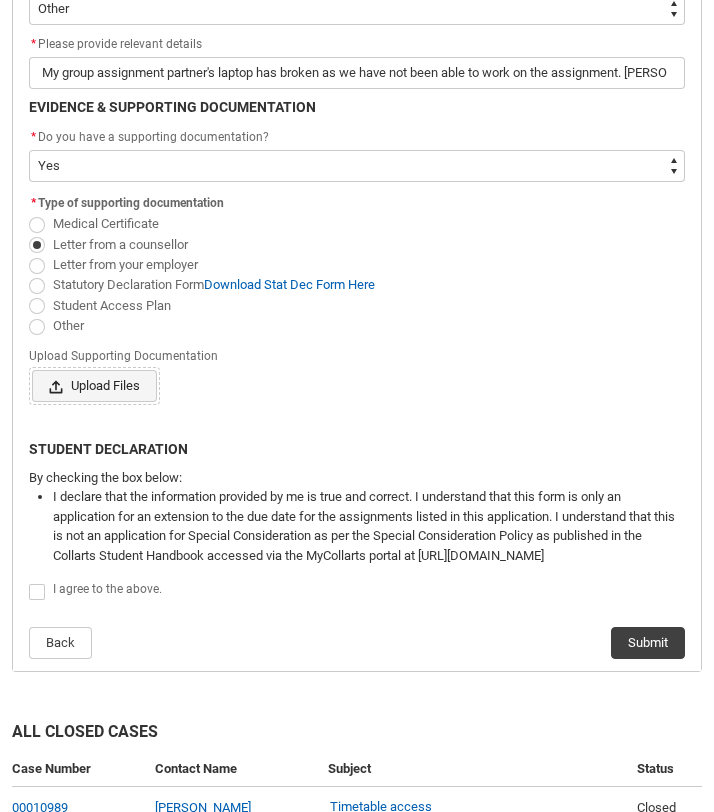 click on "Upload Files" at bounding box center [94, 386] 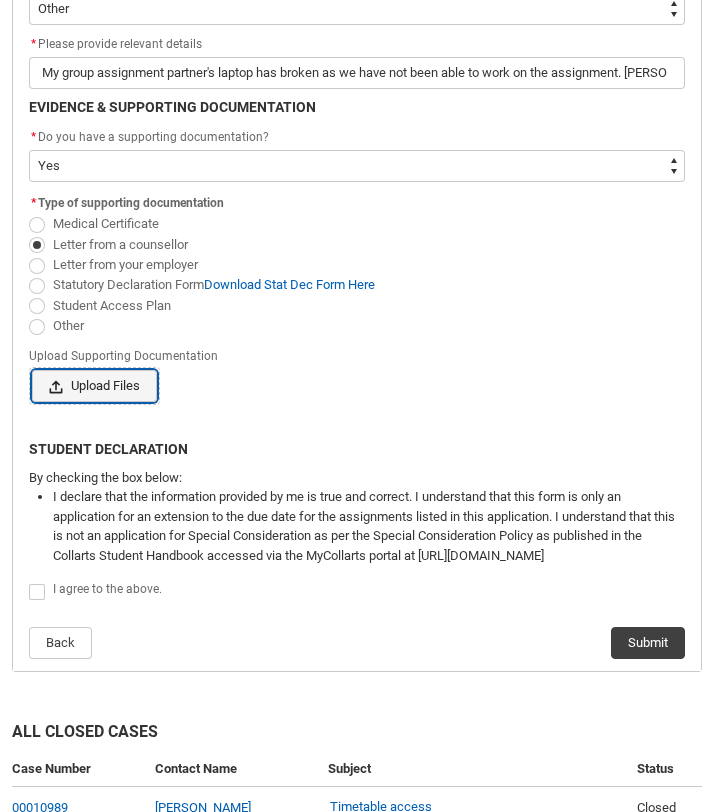click on "Upload Files Or drop files" at bounding box center [31, 369] 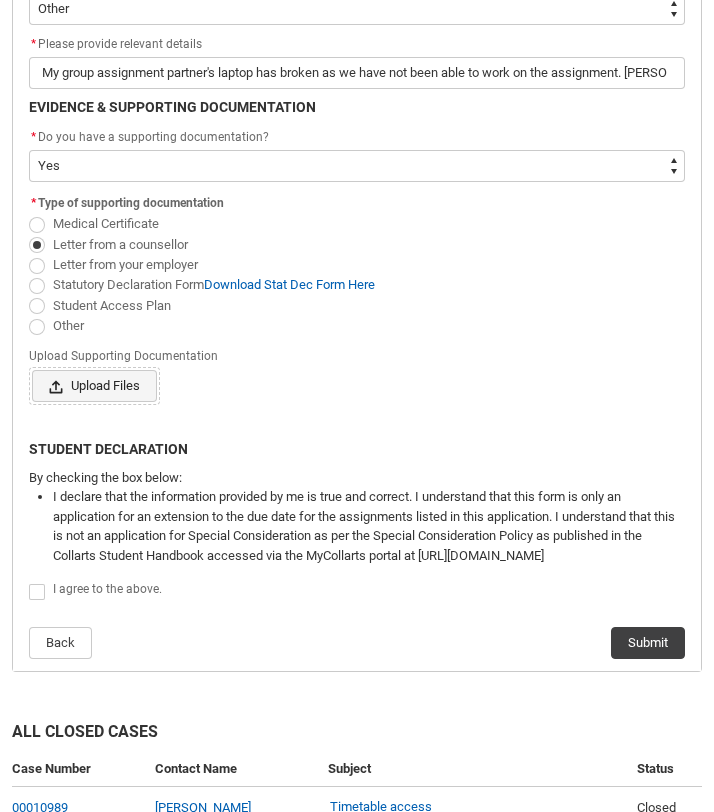 type on "C:\fakepath\IMG_1108 Small.jpeg" 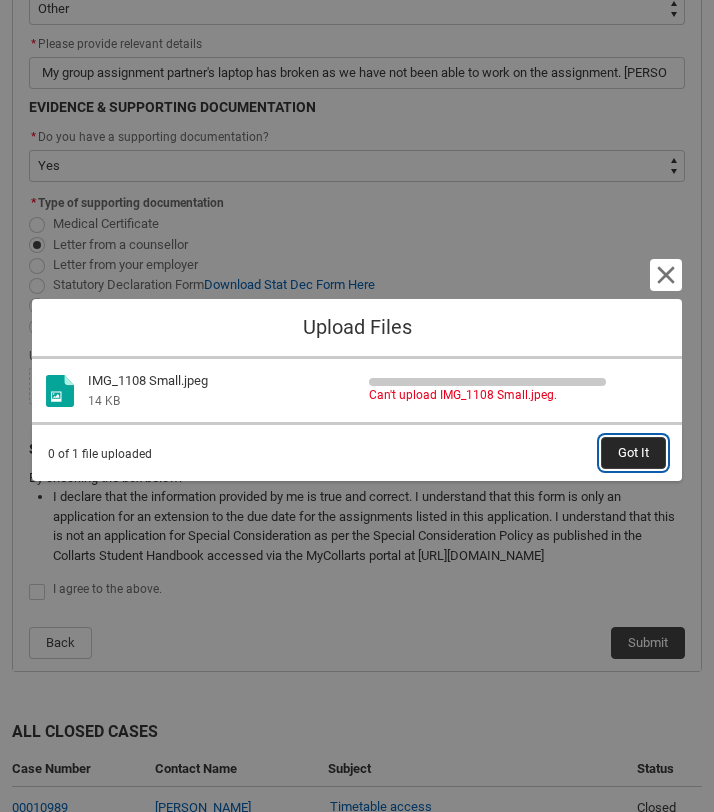click on "Got It" at bounding box center [633, 453] 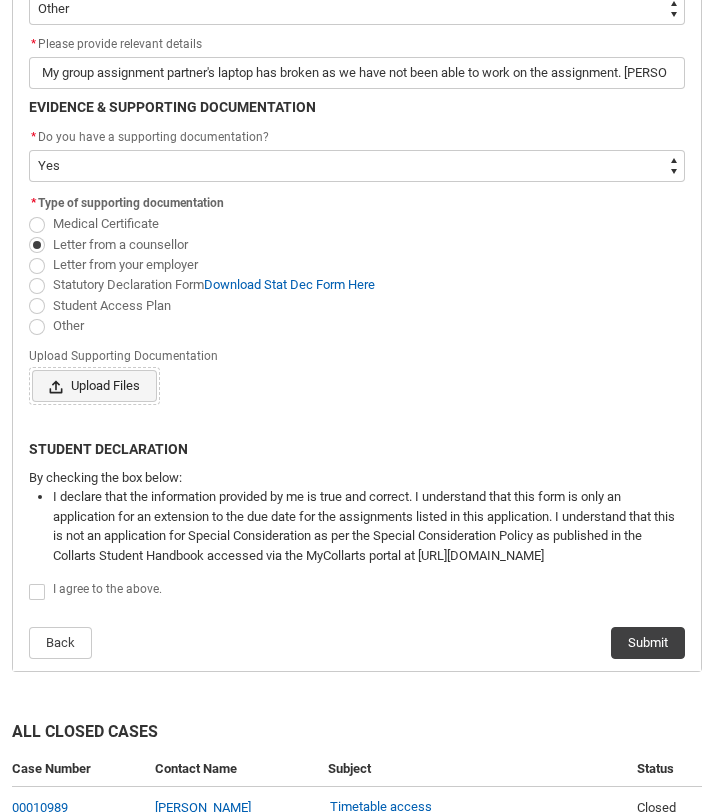 click on "Upload Files" at bounding box center [94, 386] 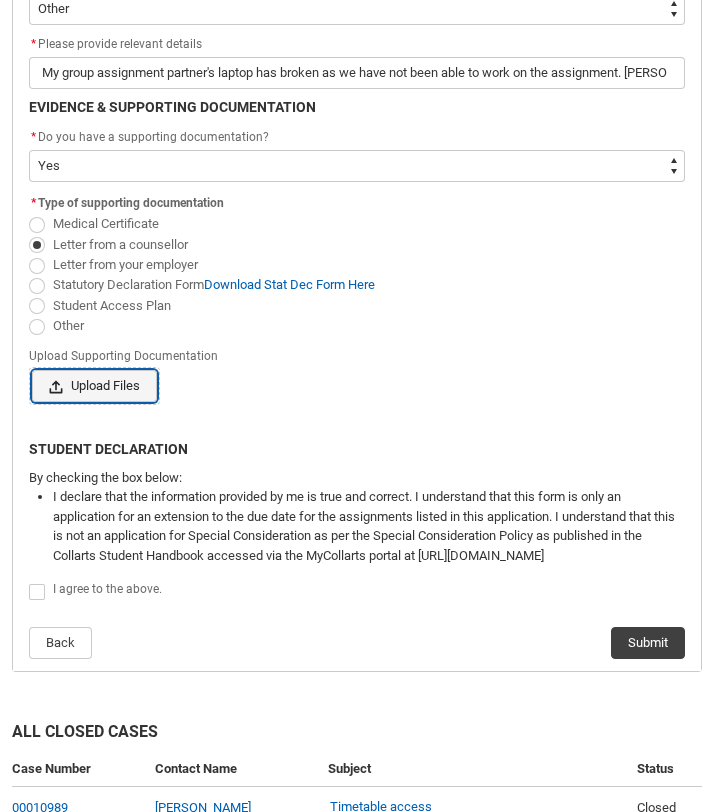 click on "Upload Files Or drop files" at bounding box center (31, 369) 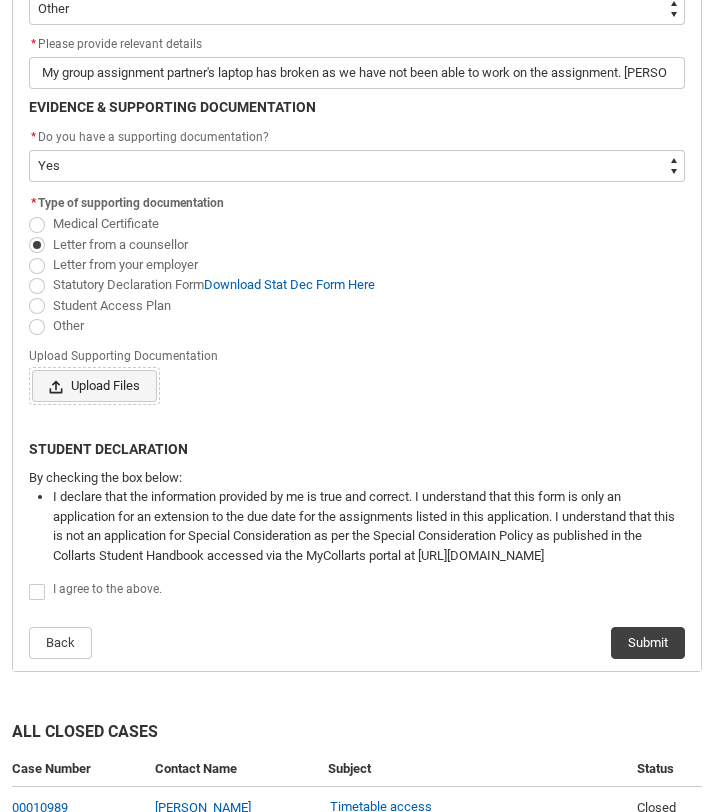 type on "C:\fakepath\IMG_1108 Small.pdf" 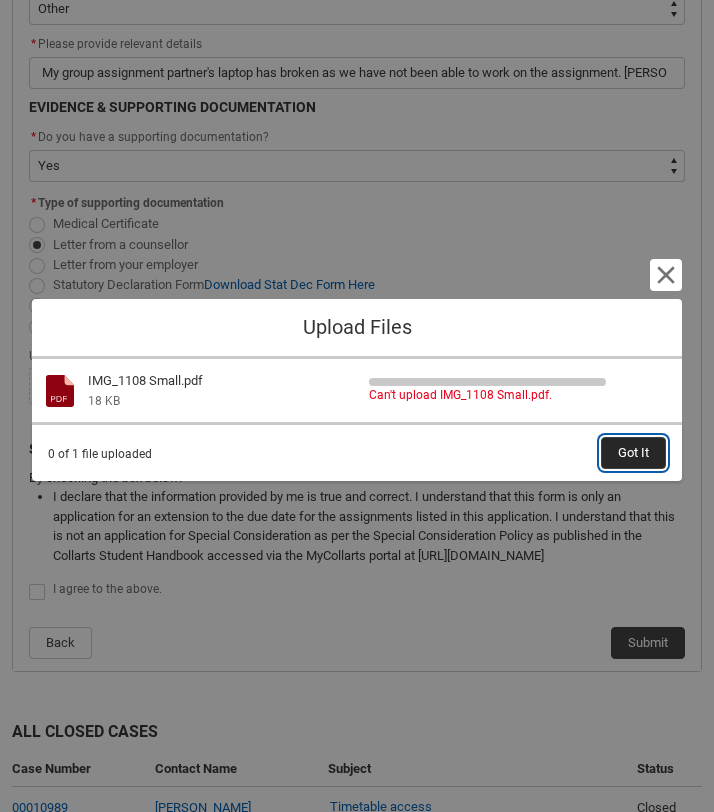 click on "Got It" at bounding box center [633, 453] 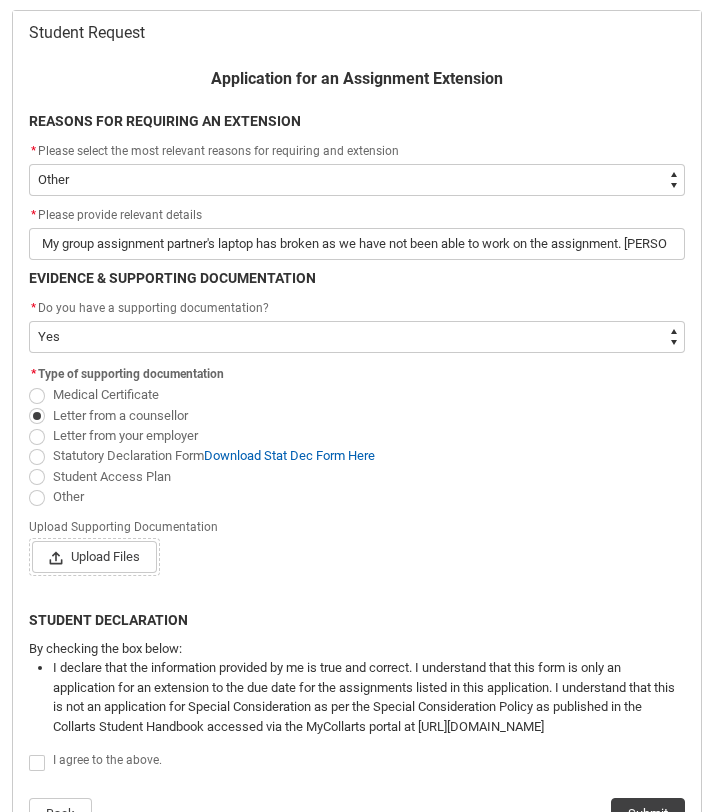 scroll, scrollTop: 0, scrollLeft: 0, axis: both 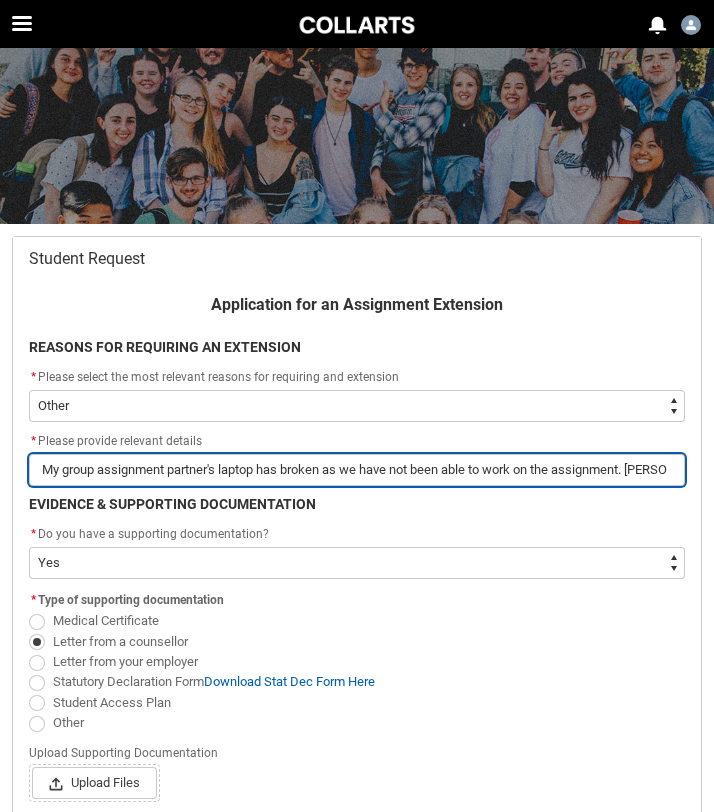 click on "My group assignment partner's laptop has broken as we have not been able to work on the assignment. [PERSON_NAME] has suggested we apply for an extension and given us approval. My group partner [PERSON_NAME] has had an extension approved" at bounding box center (357, 470) 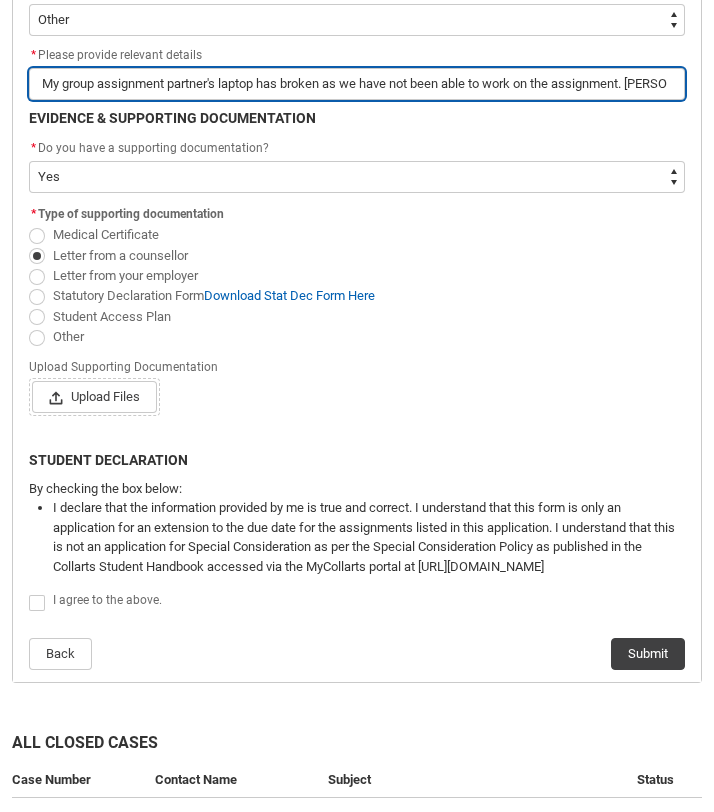 scroll, scrollTop: 398, scrollLeft: 0, axis: vertical 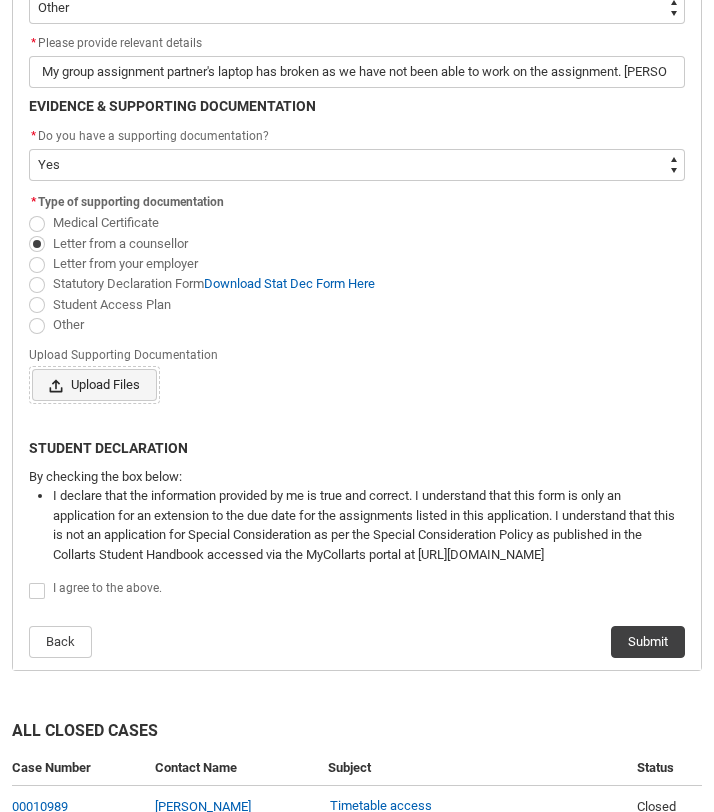 click at bounding box center (60, 385) 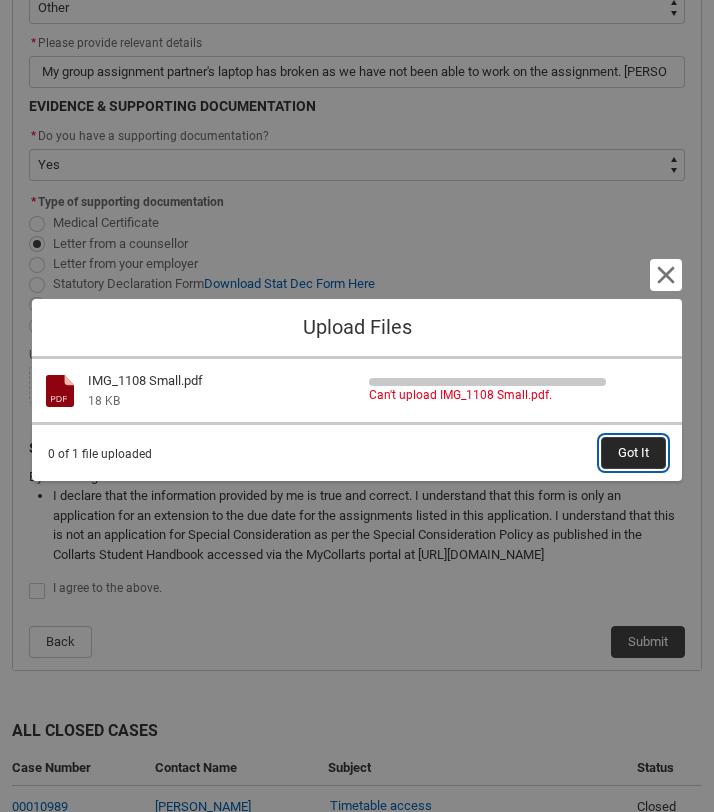 click on "Got It" at bounding box center (633, 453) 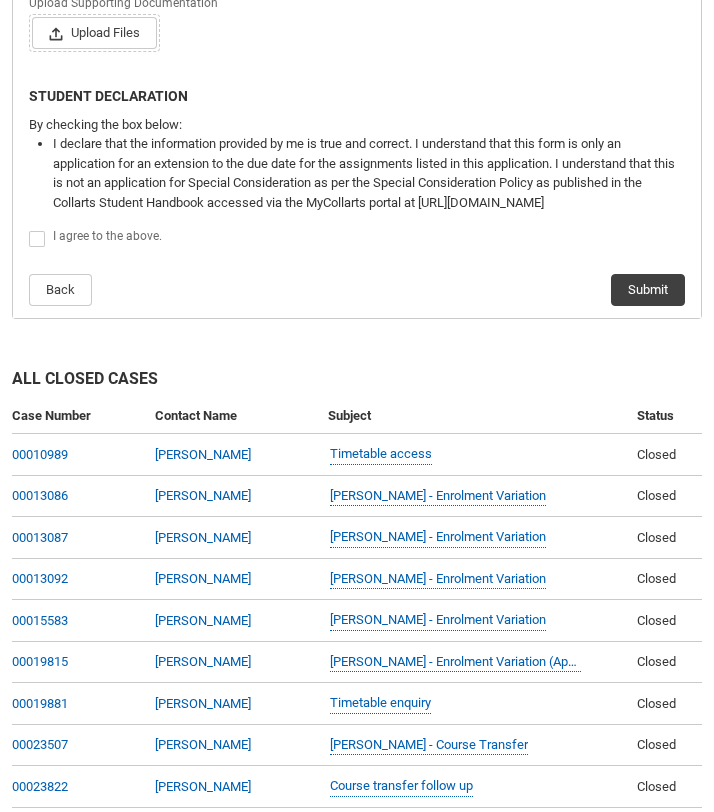 scroll, scrollTop: 762, scrollLeft: 0, axis: vertical 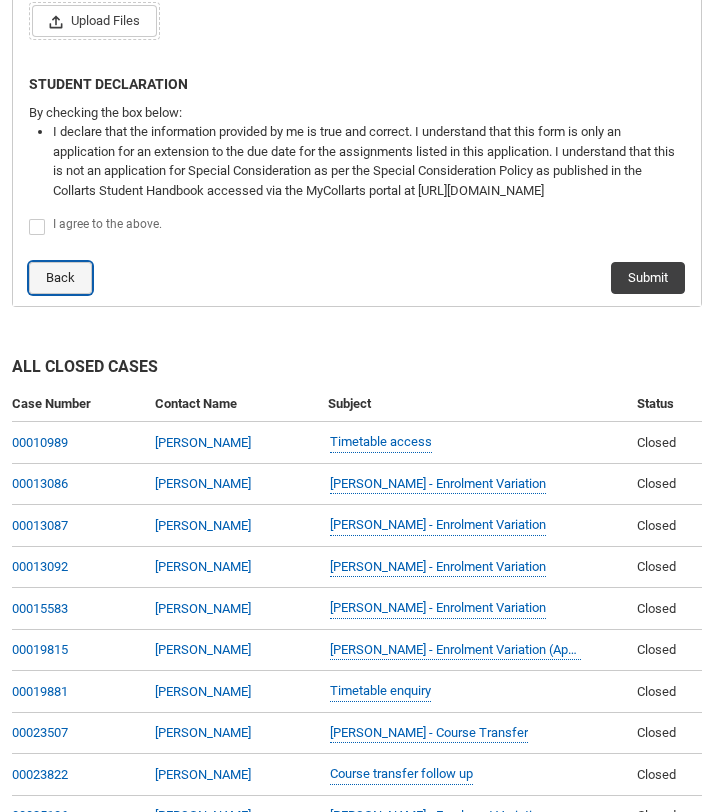 click on "Back" 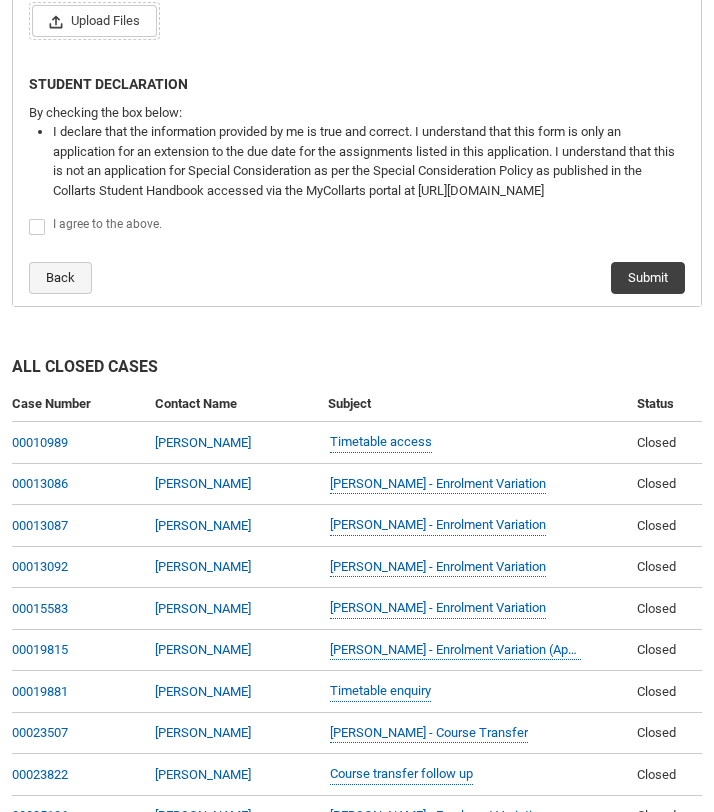 scroll, scrollTop: 0, scrollLeft: 0, axis: both 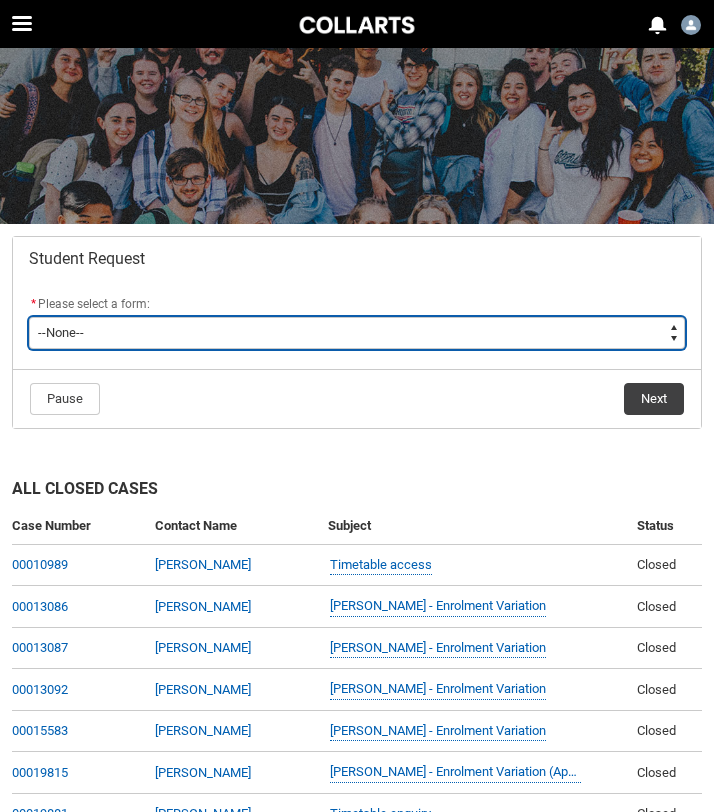 click on "--None-- Academic Transcript Application to Appeal Assignment Extension Course Credit / RPL Course Transfer Deferral / Leave of Absence Enrolment Variation Grievance Reasonable Adjustment Return to Study Application Special Consideration Tuition Fee Refund Withdraw & Cancel Enrolment General Enquiry FEE-HELP Exemption Form Financial Hardship Program" at bounding box center [357, 333] 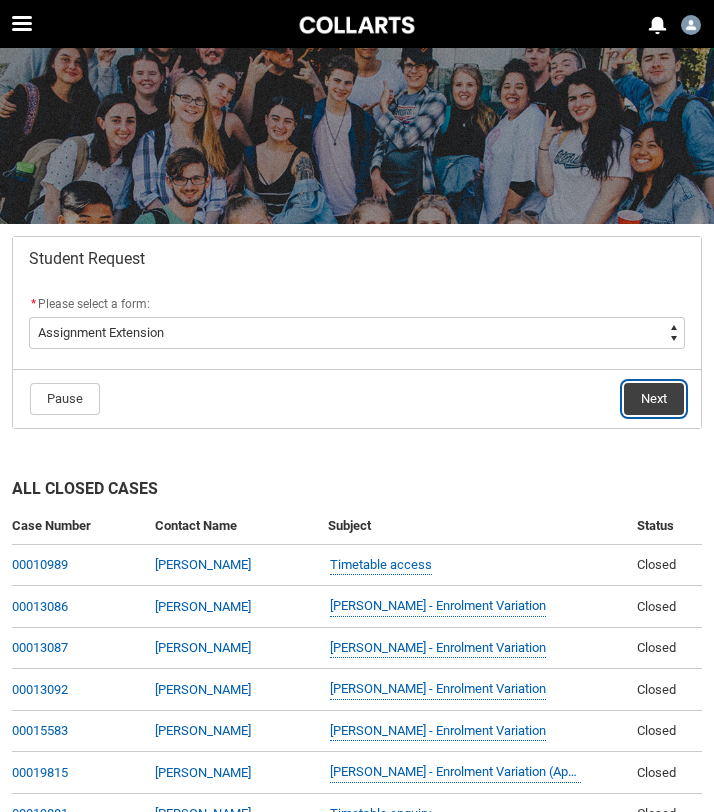 click on "Next" 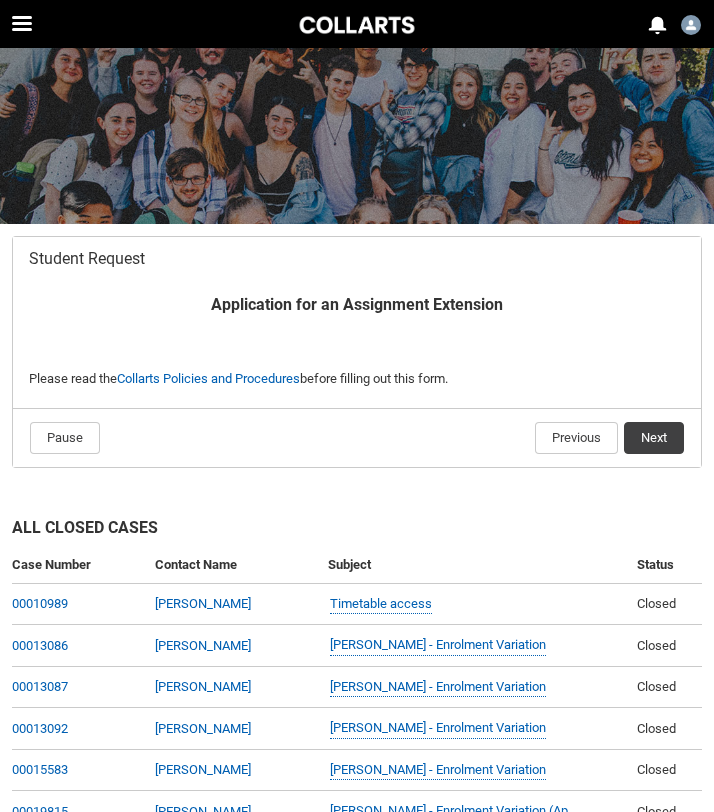 scroll, scrollTop: 37, scrollLeft: 0, axis: vertical 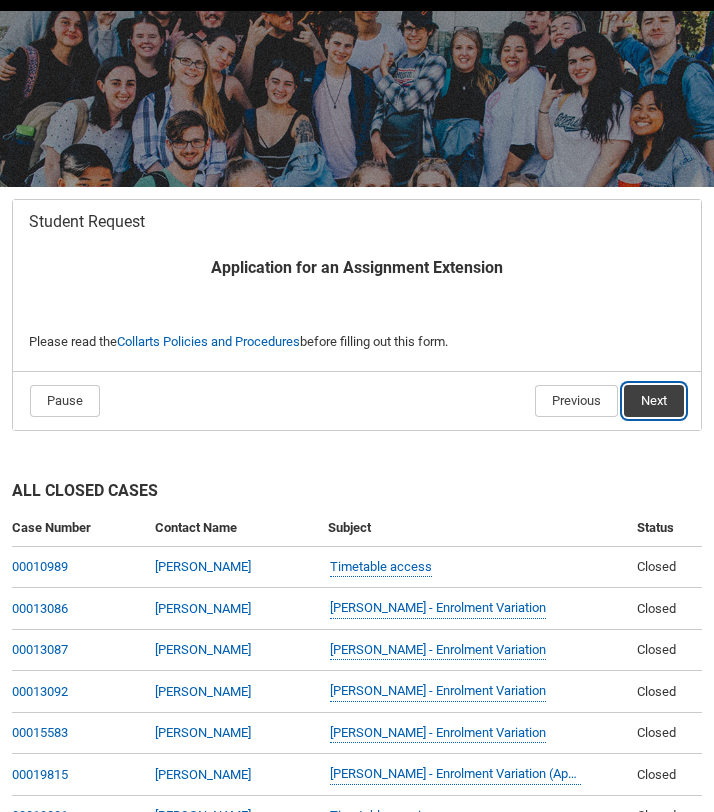 click on "Next" 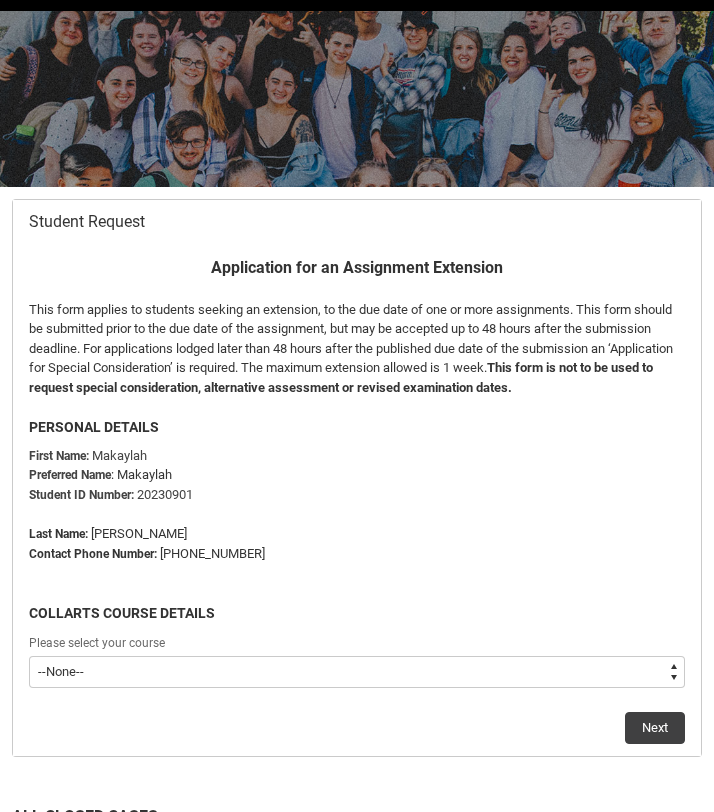 click on "Please select your course" 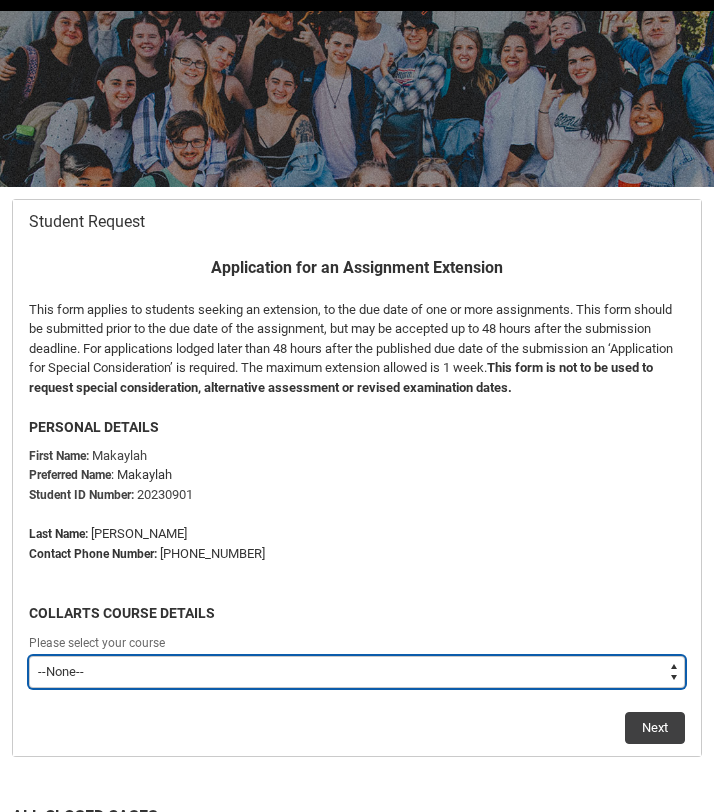 click on "--None-- Bachelor of Applied Business (Entertainment Management) V2" at bounding box center [357, 672] 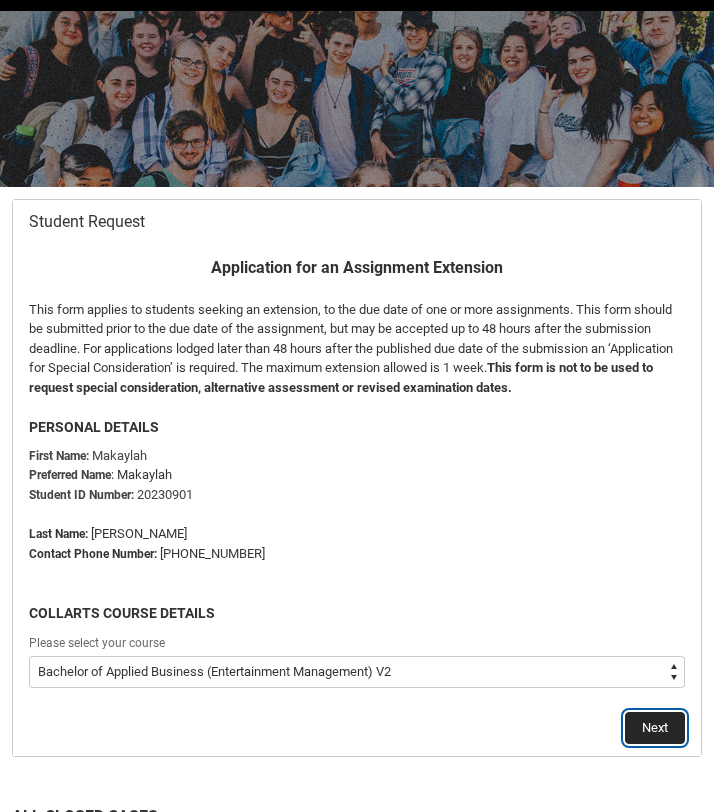 click on "Next" 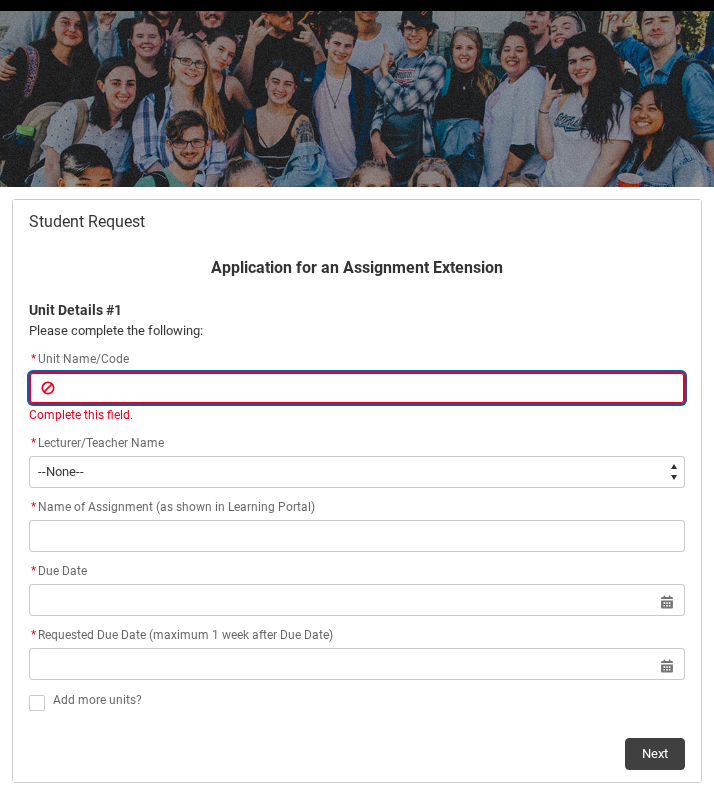 type on "E" 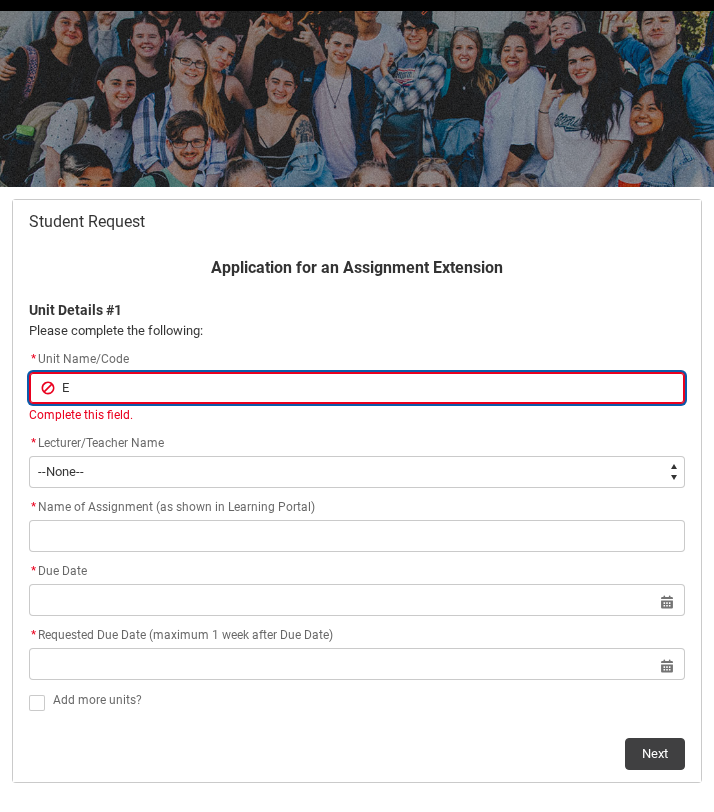 type on "EM" 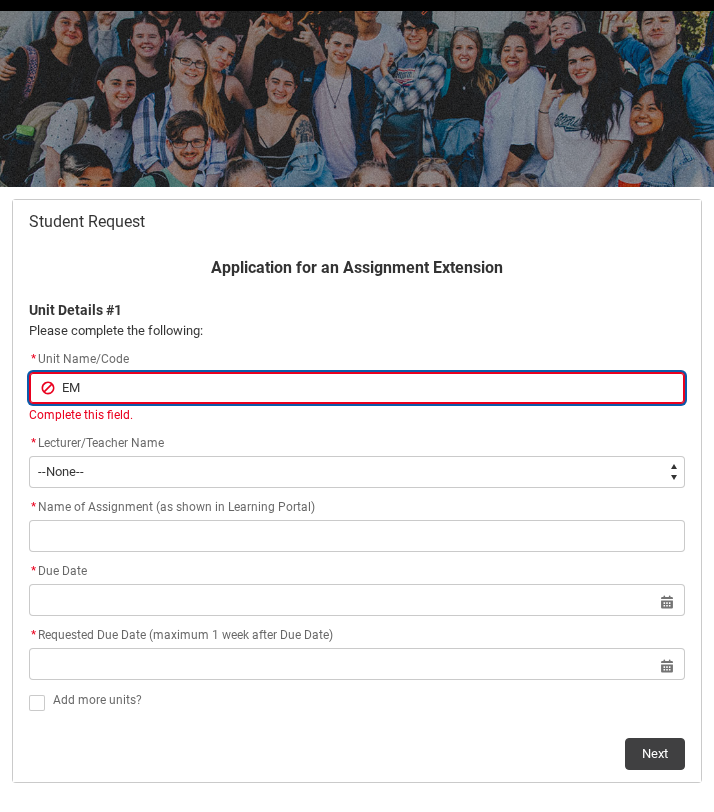 type on "EMCON3" 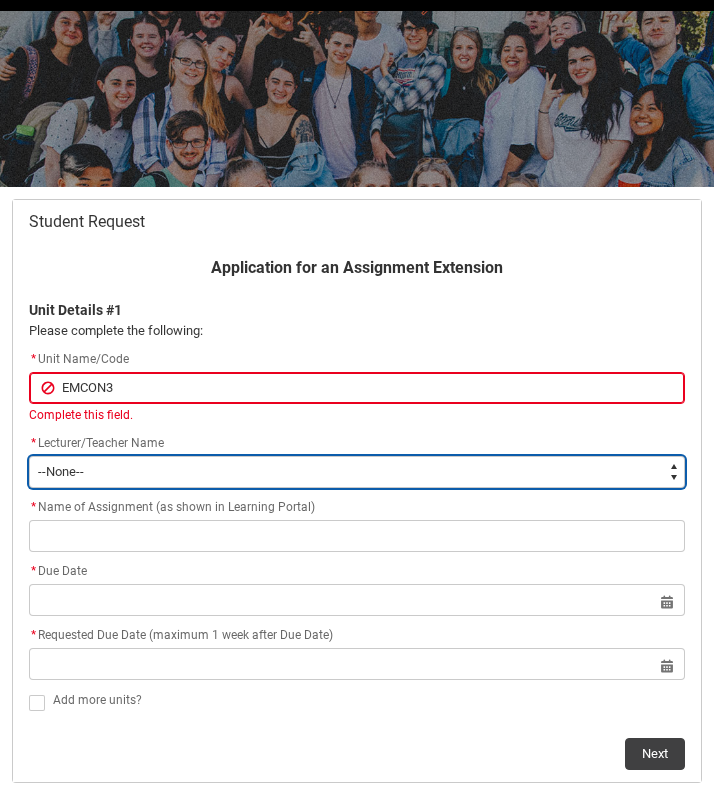 click on "* Lecturer/Teacher Name *   --None-- [PERSON_NAME] [PERSON_NAME] [PERSON_NAME] [PERSON_NAME] [PERSON_NAME] [PERSON_NAME] [PERSON_NAME] [PERSON_NAME] [PERSON_NAME] [PERSON_NAME] [PERSON_NAME] [PERSON_NAME] [PERSON_NAME] [PERSON_NAME] [PERSON_NAME] [PERSON_NAME] [PERSON_NAME] [PERSON_NAME] [PERSON_NAME] [PERSON_NAME] [PERSON_NAME] [PERSON_NAME] [PERSON_NAME] [PERSON_NAME] [PERSON_NAME] [PERSON_NAME] [PERSON_NAME] [PERSON_NAME] [PERSON_NAME] [PERSON_NAME] [PERSON_NAME] [PERSON_NAME] [PERSON_NAME] [PERSON_NAME] [PERSON_NAME] [PERSON_NAME] [PERSON_NAME] [PERSON_NAME] [PERSON_NAME] [PERSON_NAME] [PERSON_NAME] [PERSON_NAME] [PERSON_NAME] [PERSON_NAME] [PERSON_NAME] [PERSON_NAME] [PERSON_NAME] [PERSON_NAME] [PERSON_NAME] [PERSON_NAME] [PERSON_NAME] [PERSON_NAME] [PERSON_NAME] [PERSON_NAME] [PERSON_NAME] [PERSON_NAME] [PERSON_NAME] [PERSON_NAME] [PERSON_NAME] [PERSON_NAME] [PERSON_NAME] [PERSON_NAME] [PERSON_NAME] [PERSON_NAME] [PERSON_NAME] [PERSON_NAME] [PERSON_NAME]" 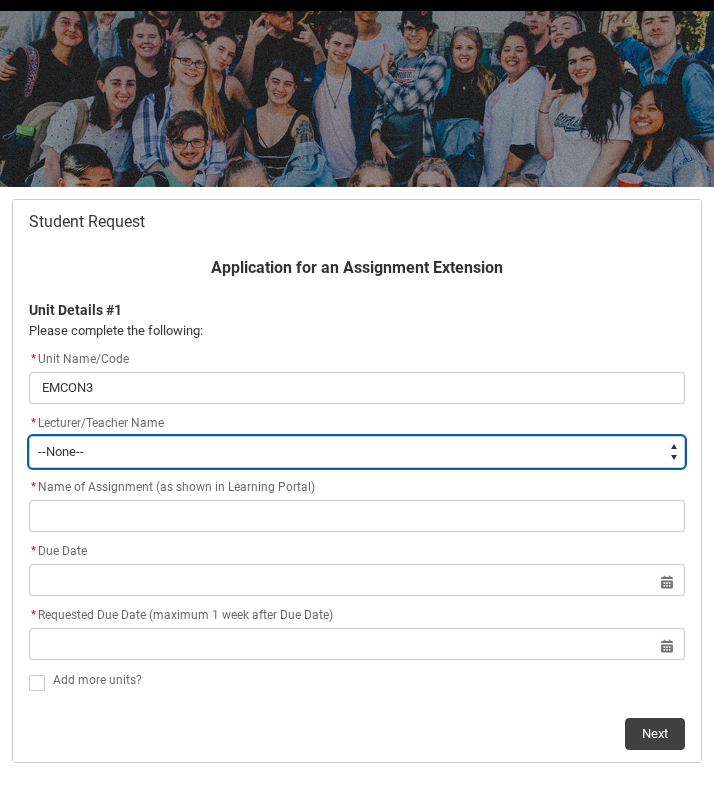 type on "Faculty_NamefromNtoZ.0035g00000b9Aa1AAE" 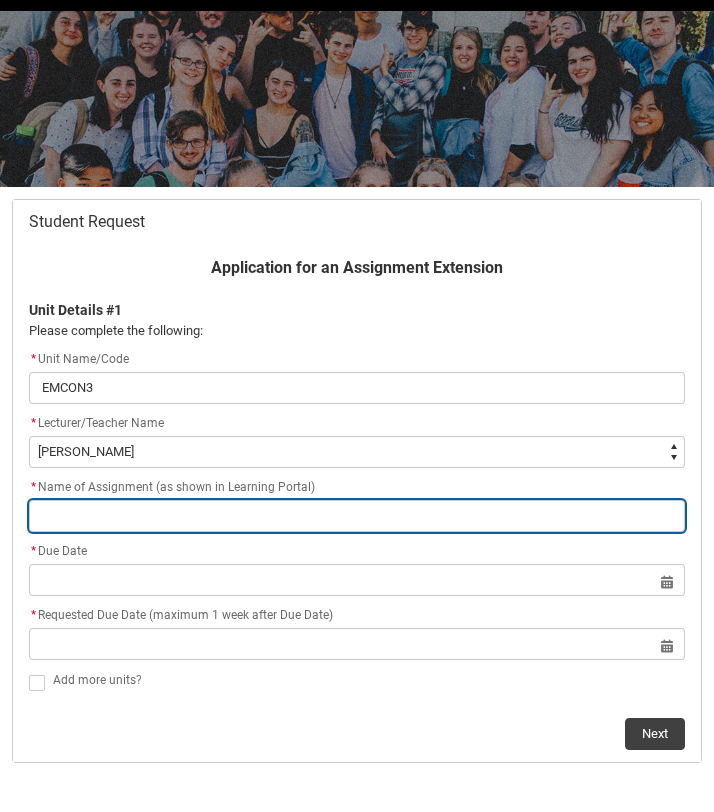click at bounding box center (357, 516) 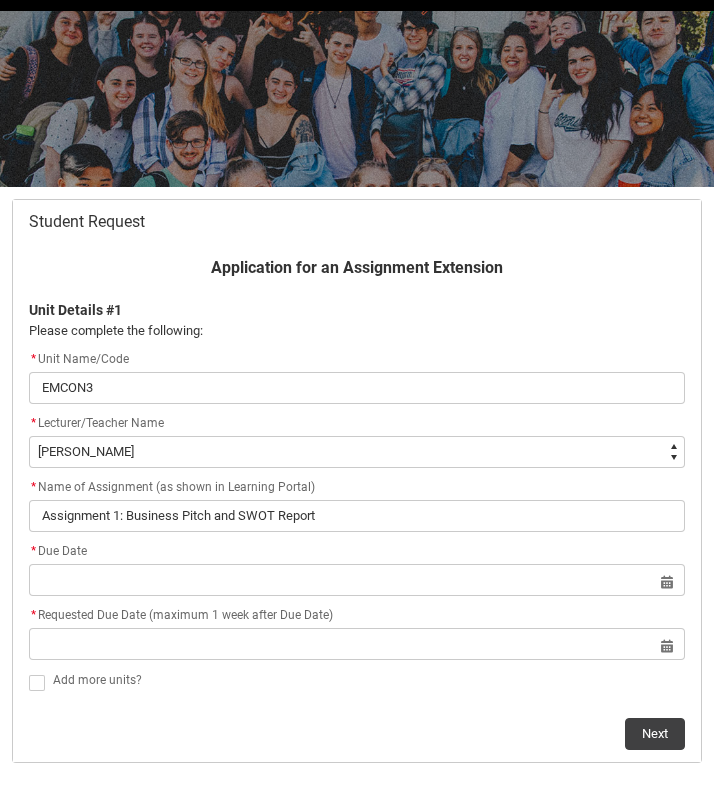 click on "* Due Date Select a date for   Format: [DATE]" 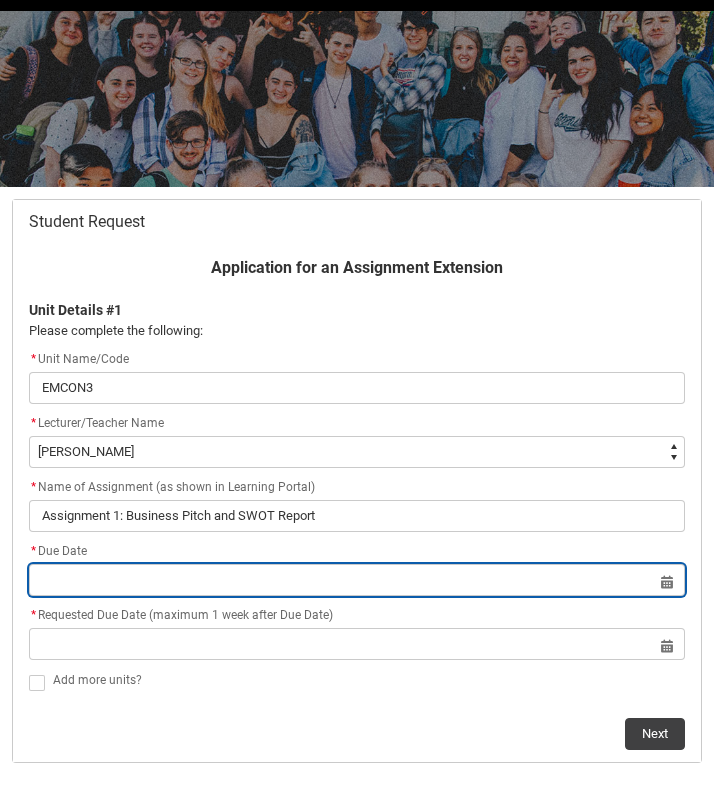 click at bounding box center [357, 580] 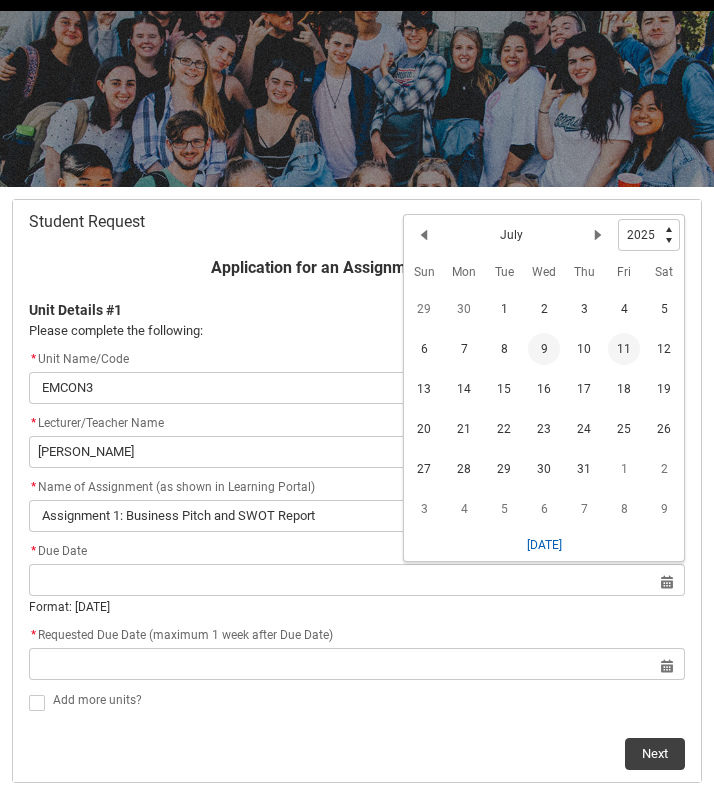 click on "9" 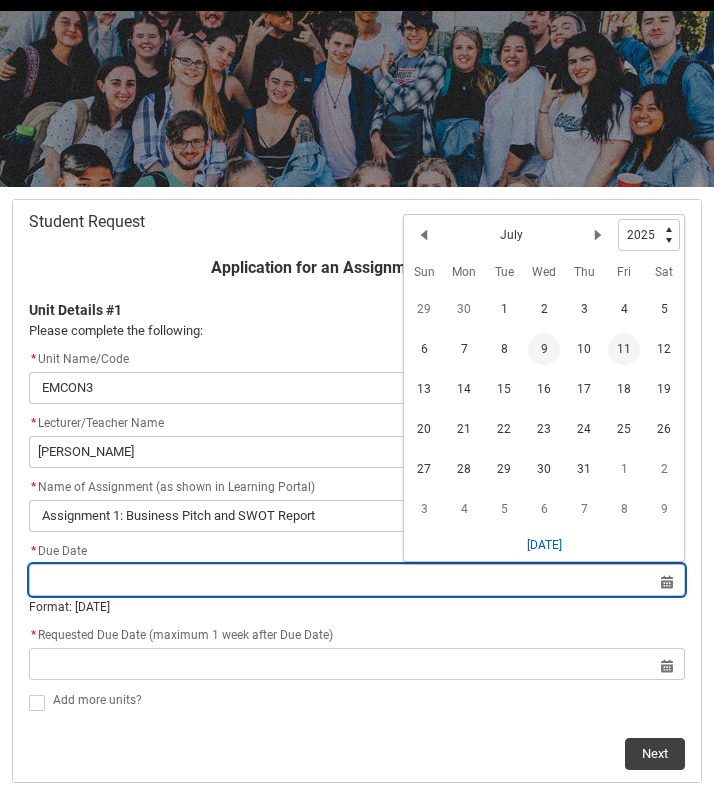 type on "[DATE]" 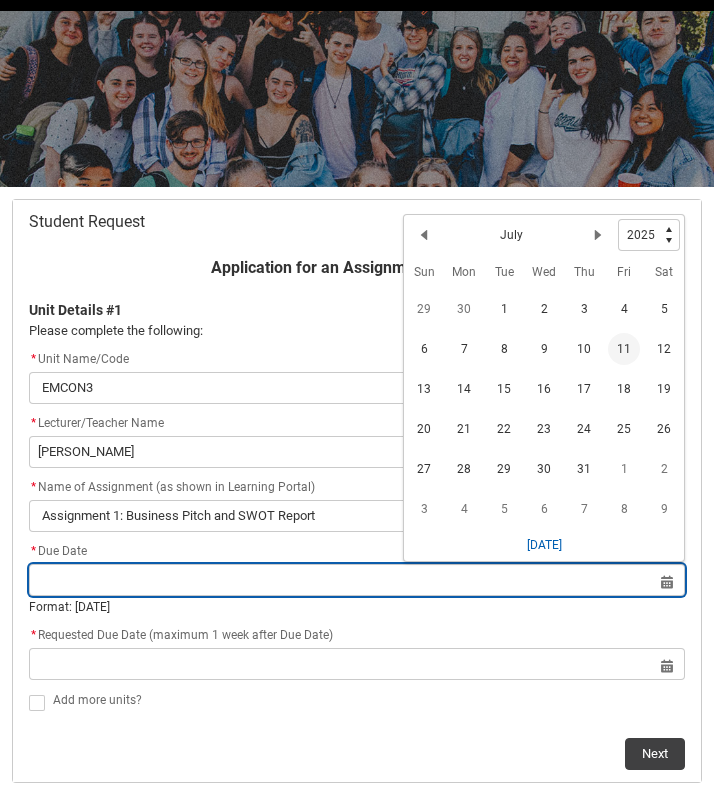 type on "[DATE]" 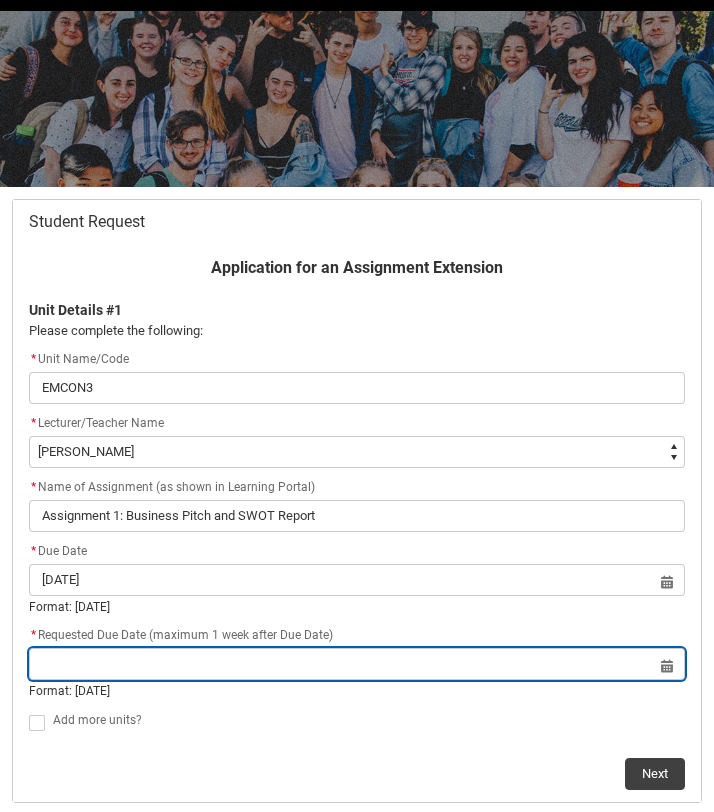 click at bounding box center [357, 664] 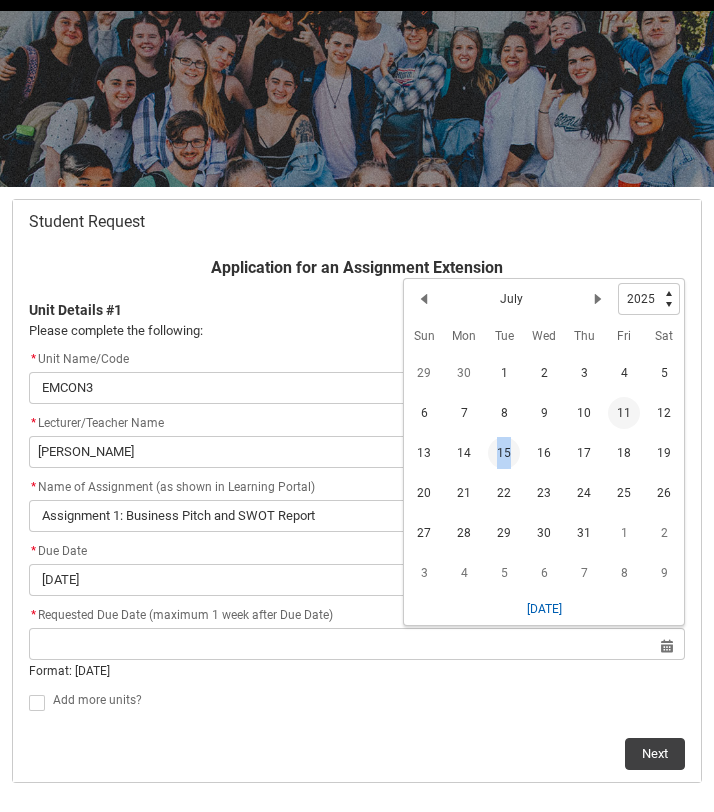 drag, startPoint x: 470, startPoint y: 450, endPoint x: 505, endPoint y: 456, distance: 35.510563 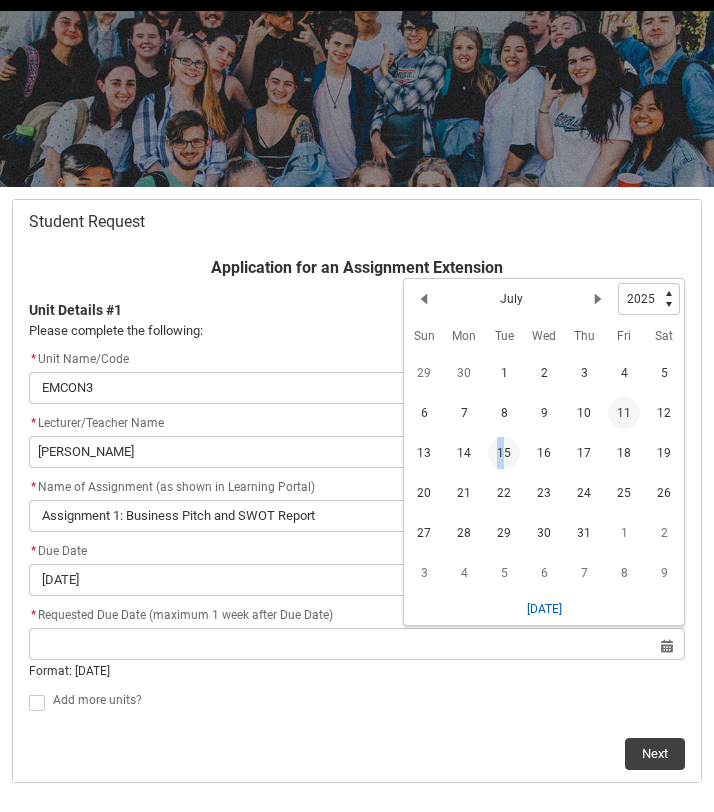 click on "15" 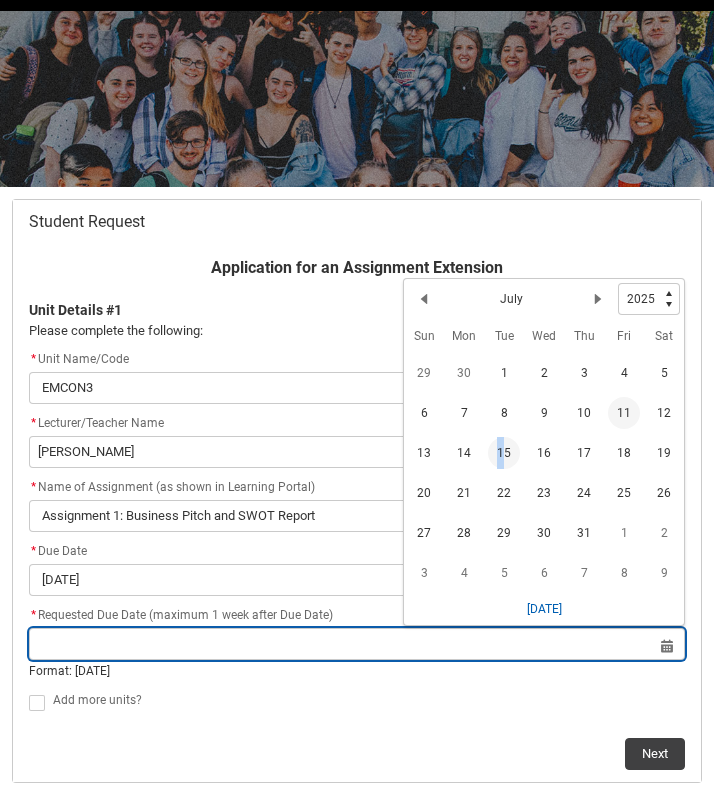 type on "[DATE]" 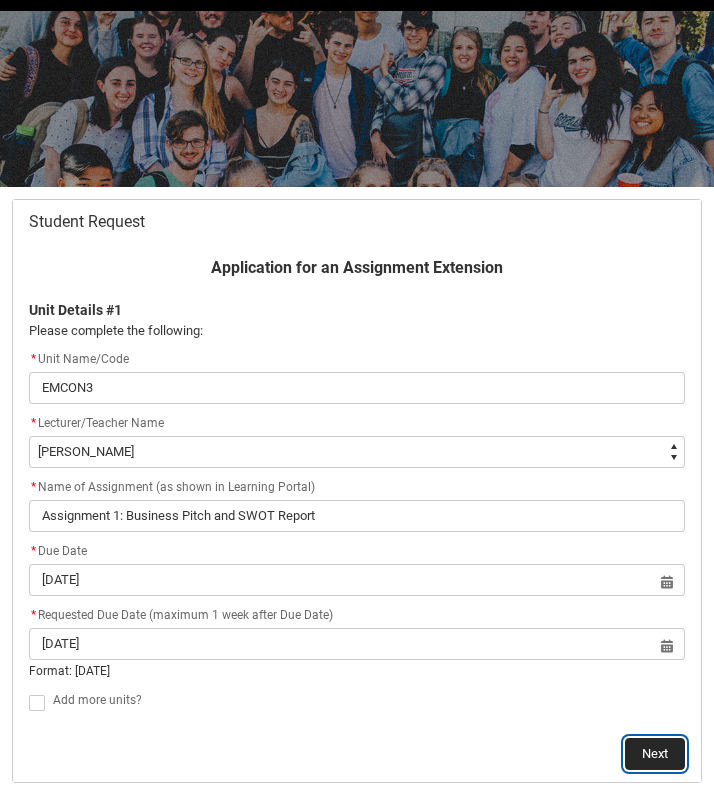 click on "Next" 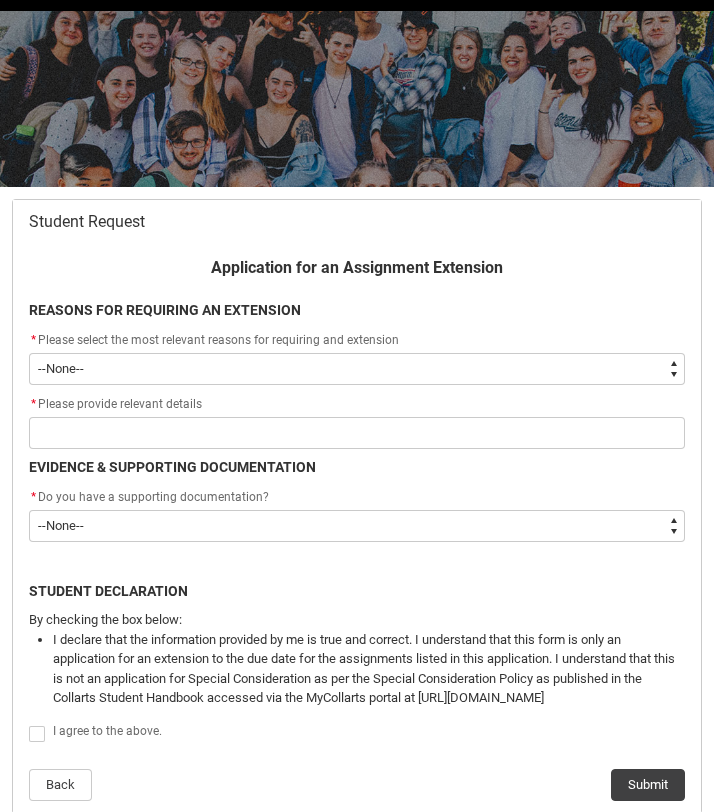 click on "--None-- Medical Reasons Work obligations Family obligations Academic Difficulties Significant religious or cultural reasons Other" at bounding box center (357, 369) 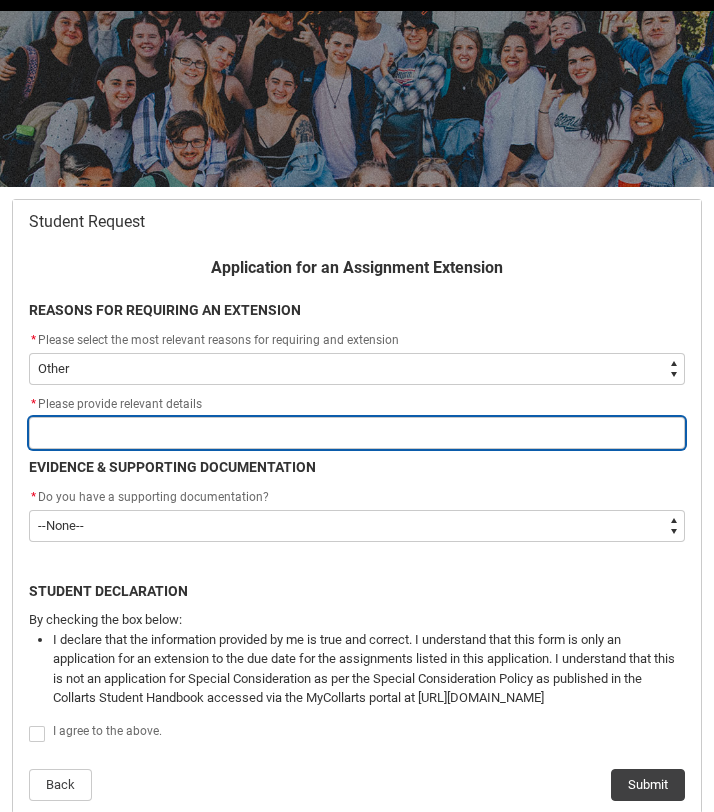 click at bounding box center [357, 433] 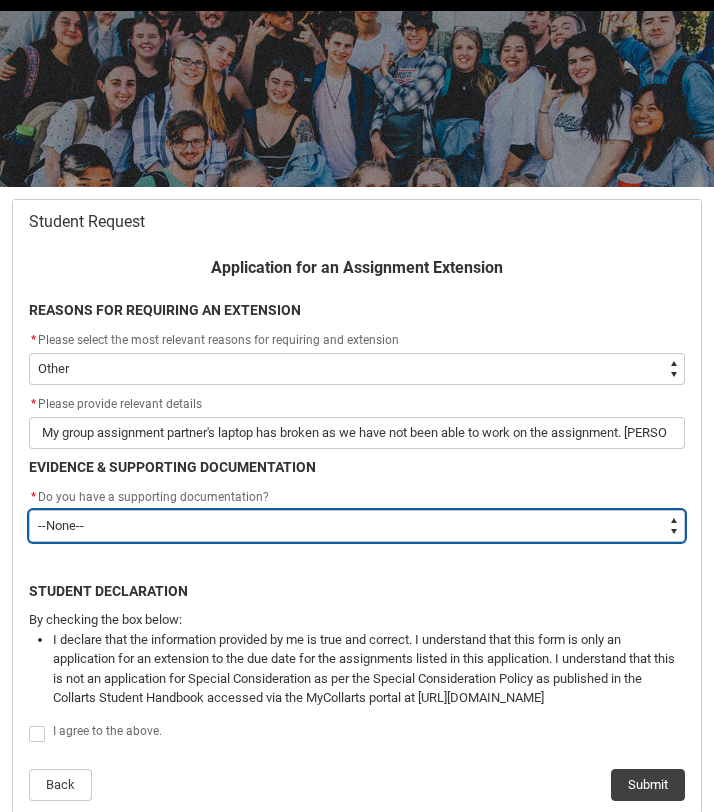 click on "--None-- Yes No" at bounding box center [357, 526] 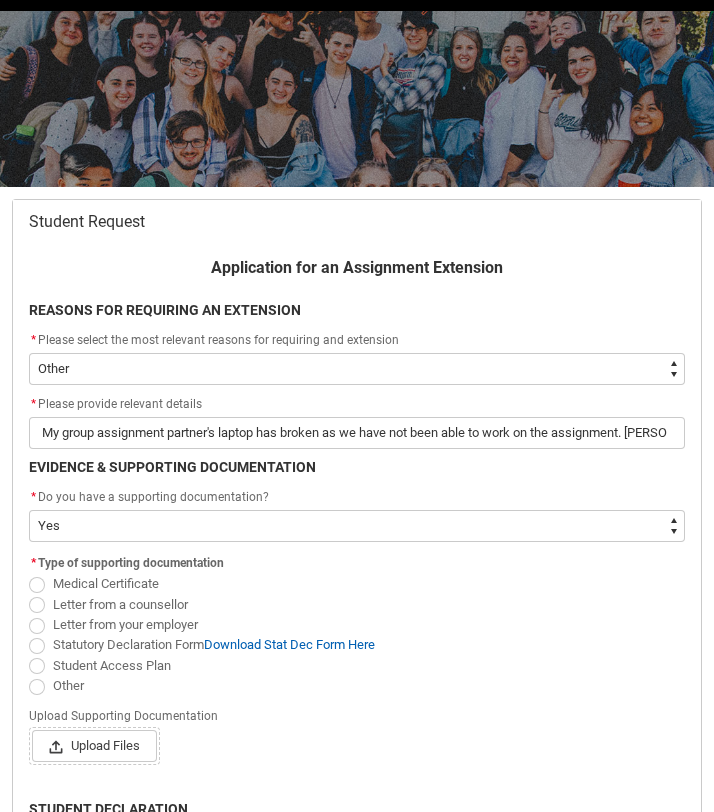 click at bounding box center [37, 687] 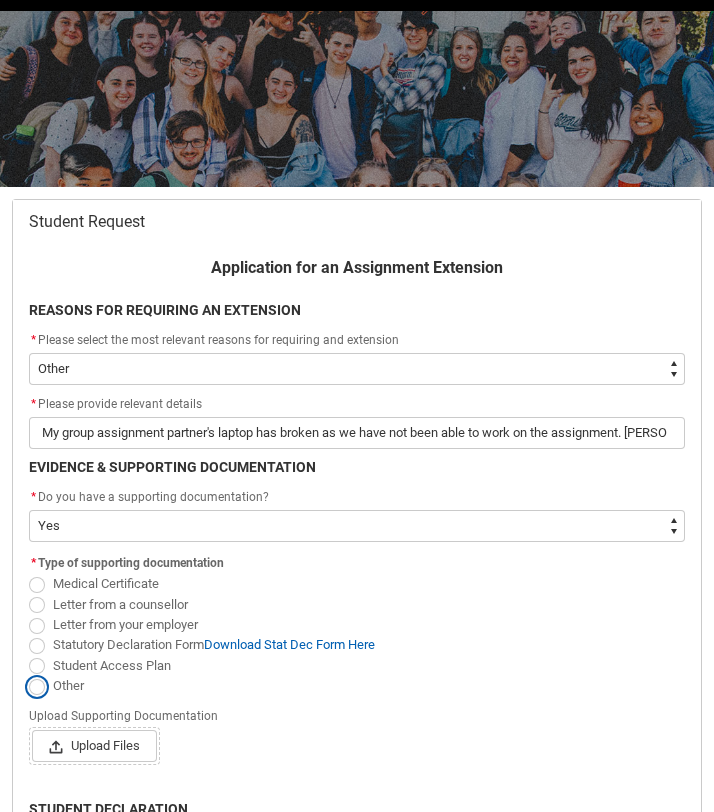 click on "Other" at bounding box center (28, 674) 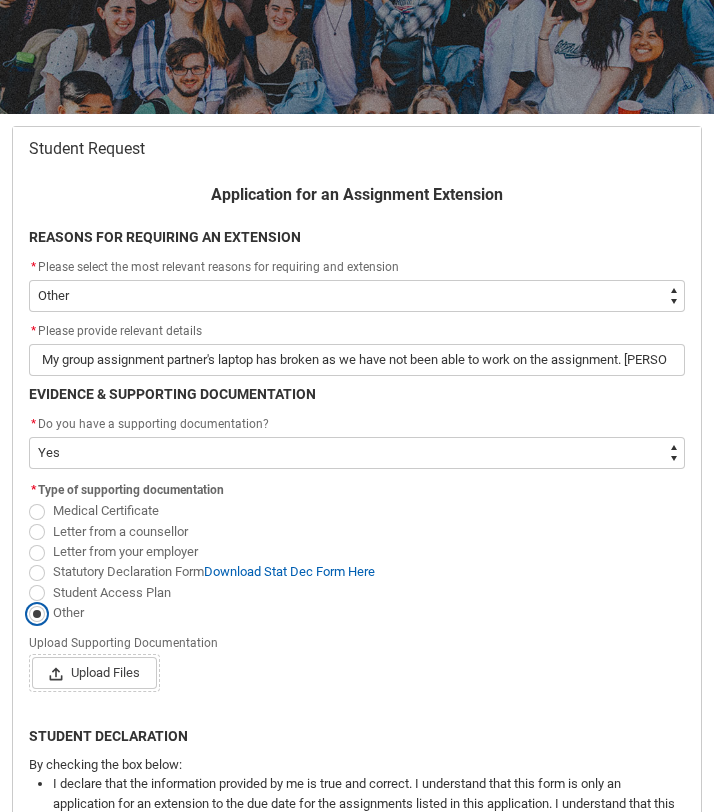 scroll, scrollTop: 134, scrollLeft: 0, axis: vertical 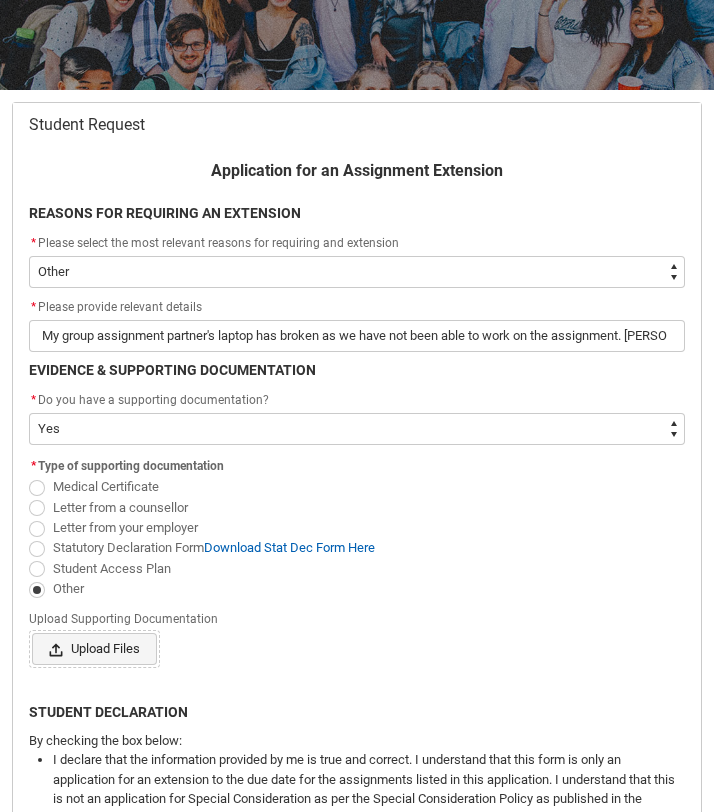 click on "Upload Files" at bounding box center [94, 649] 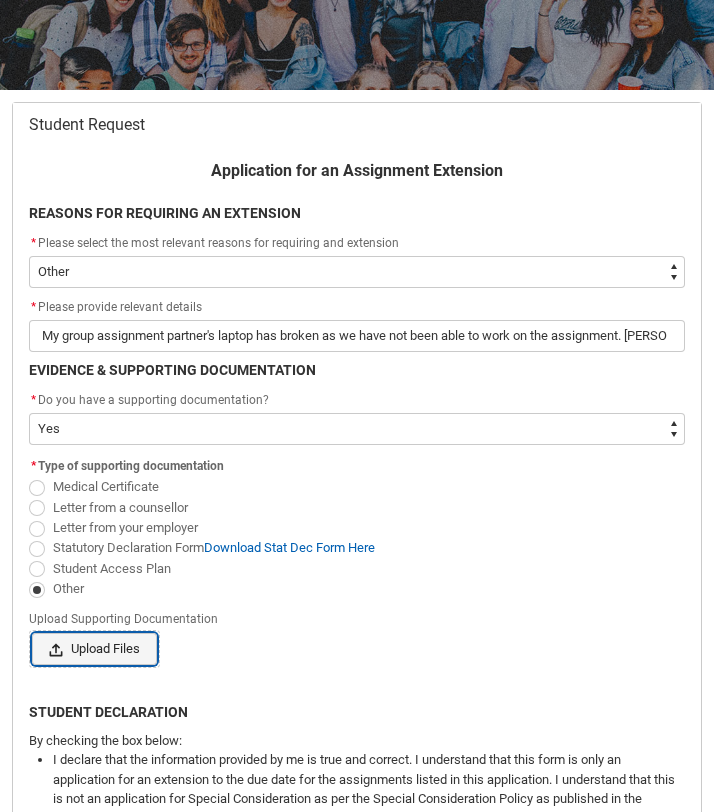 type 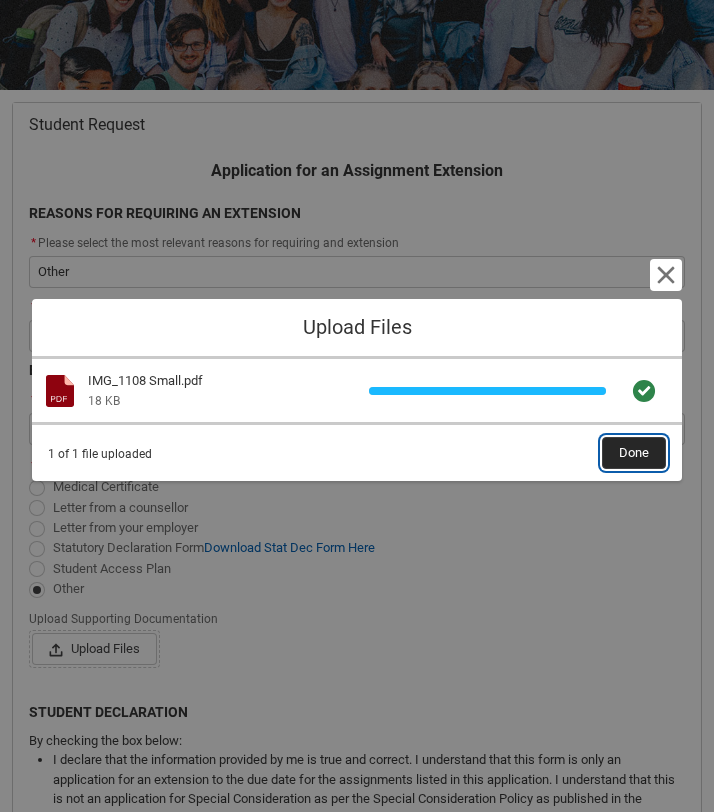 click on "Done" at bounding box center [634, 453] 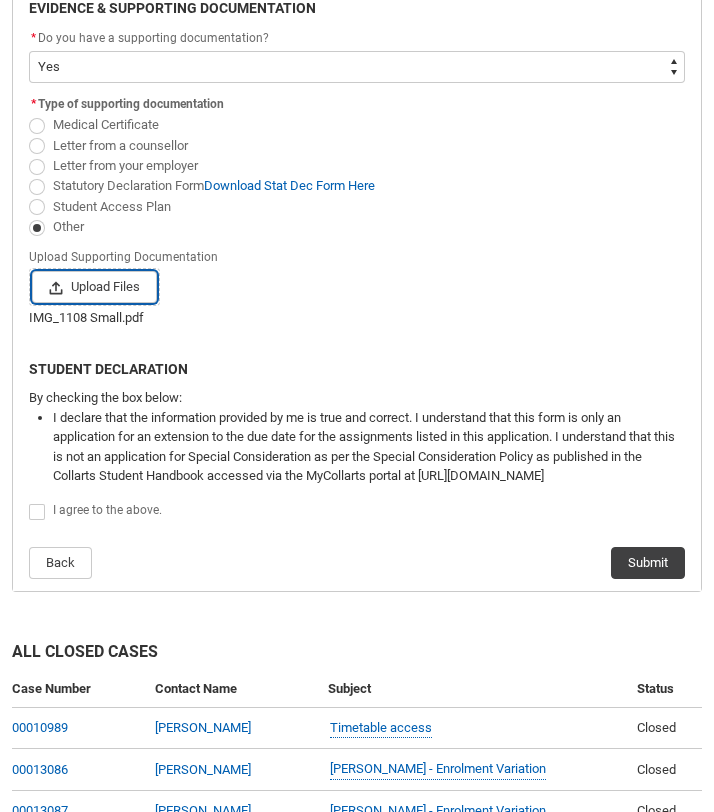 scroll, scrollTop: 503, scrollLeft: 0, axis: vertical 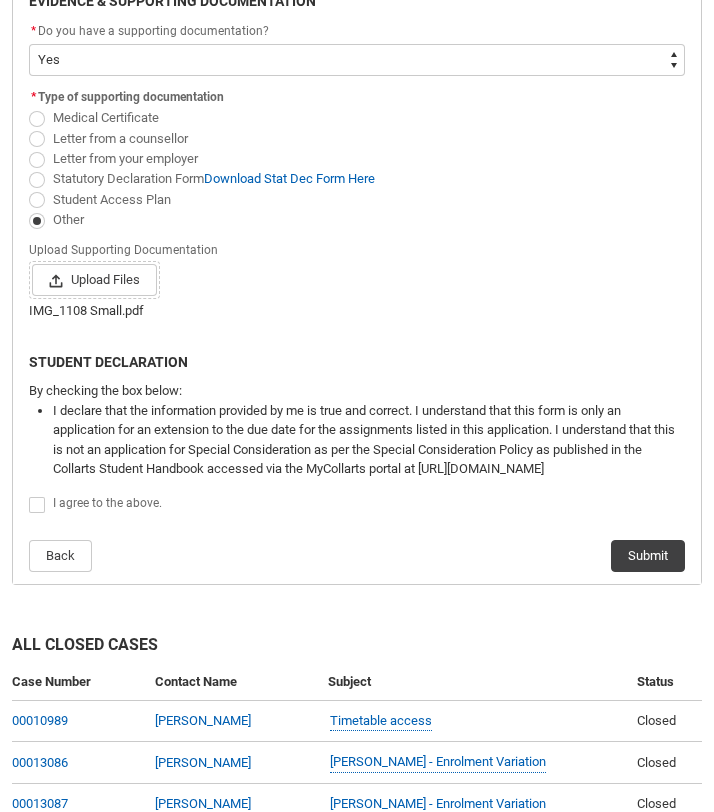 click on "I agree to the above." at bounding box center (107, 503) 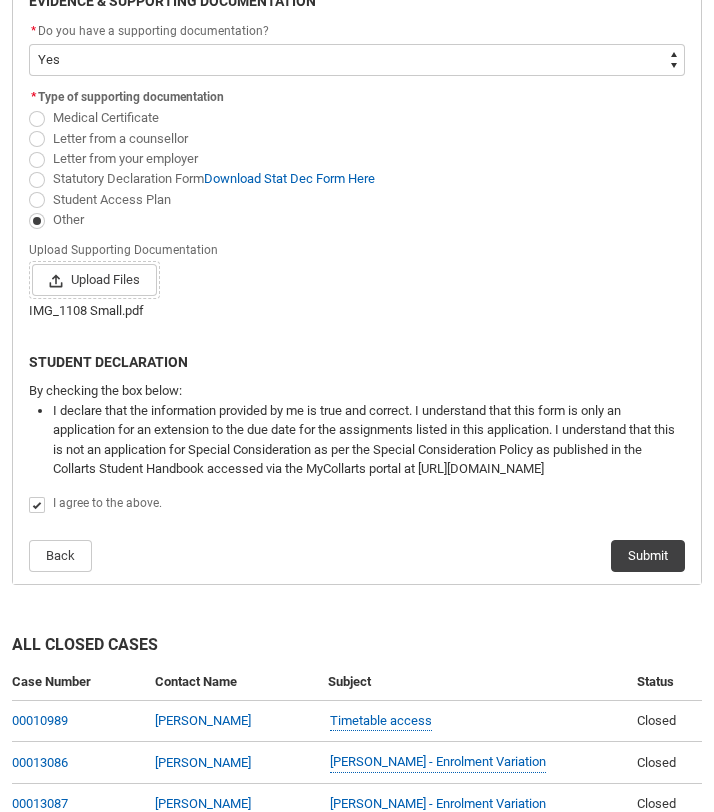 checkbox on "true" 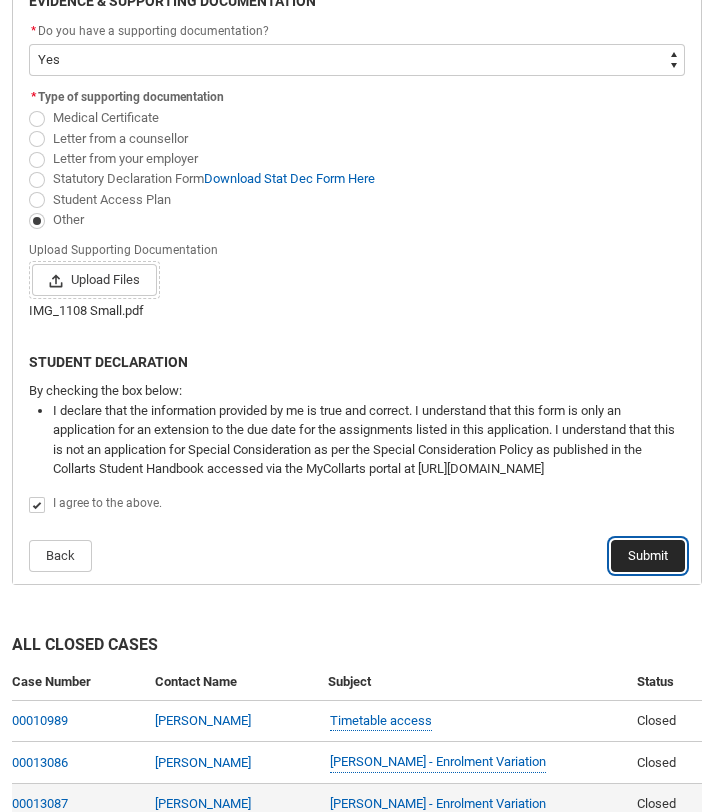 click on "Submit" 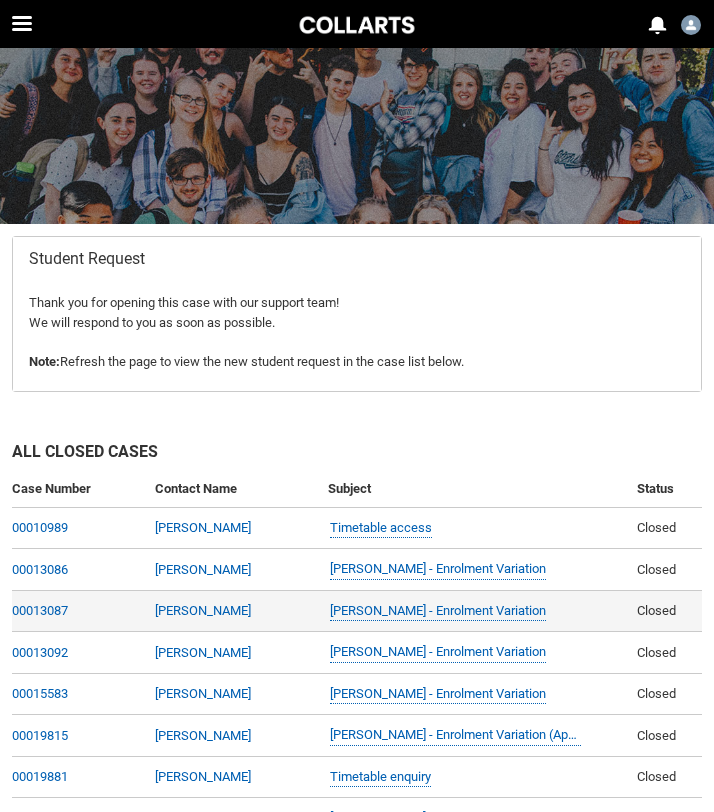scroll, scrollTop: 37, scrollLeft: 0, axis: vertical 